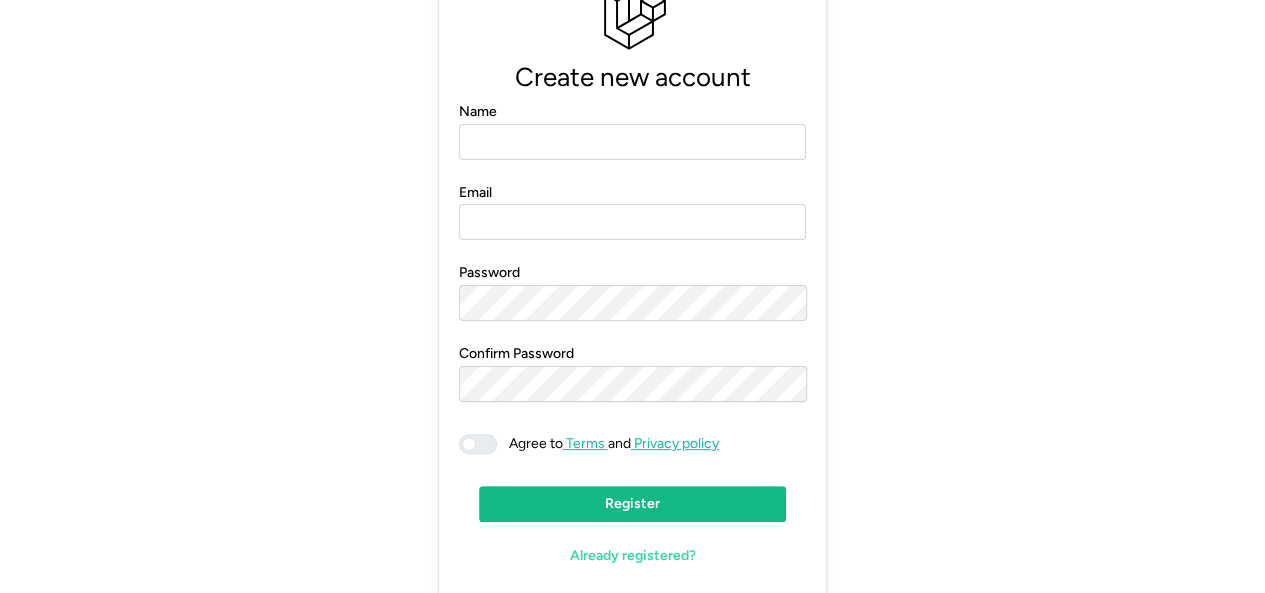 scroll, scrollTop: 162, scrollLeft: 0, axis: vertical 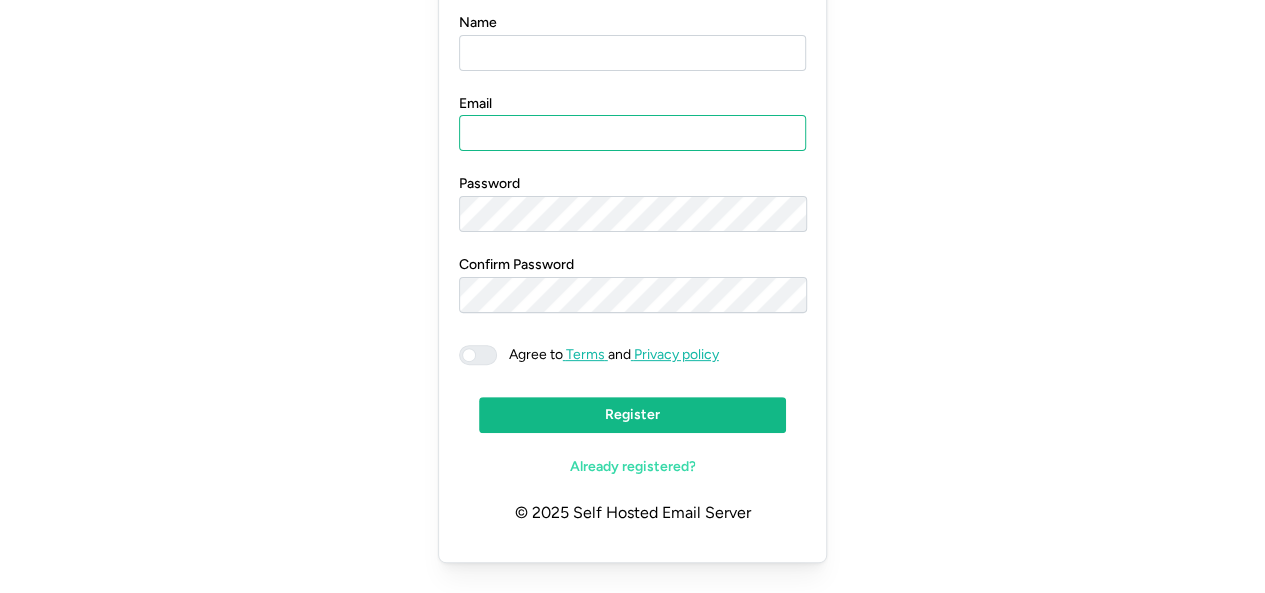 type on "**********" 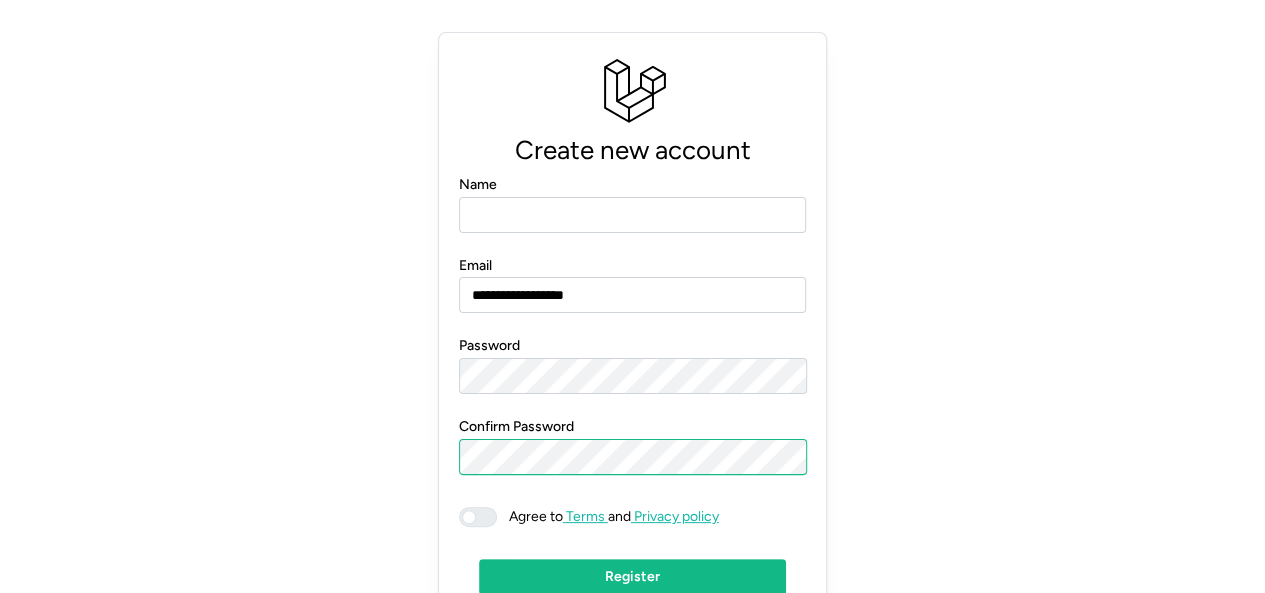 scroll, scrollTop: 162, scrollLeft: 0, axis: vertical 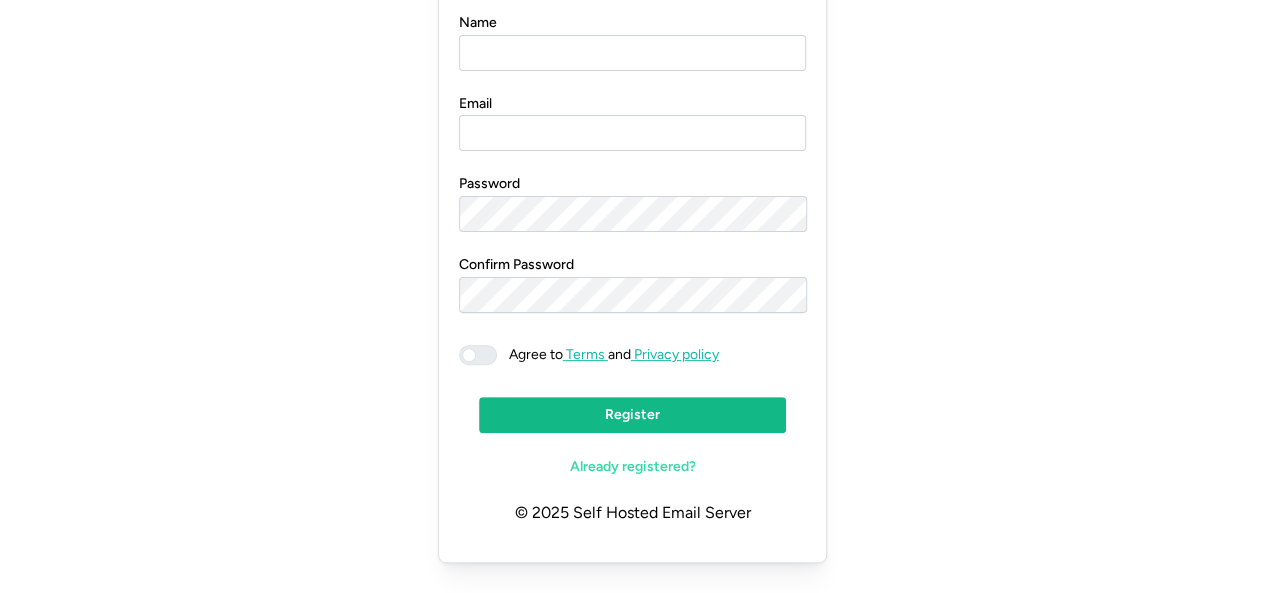 click on "Already registered?" 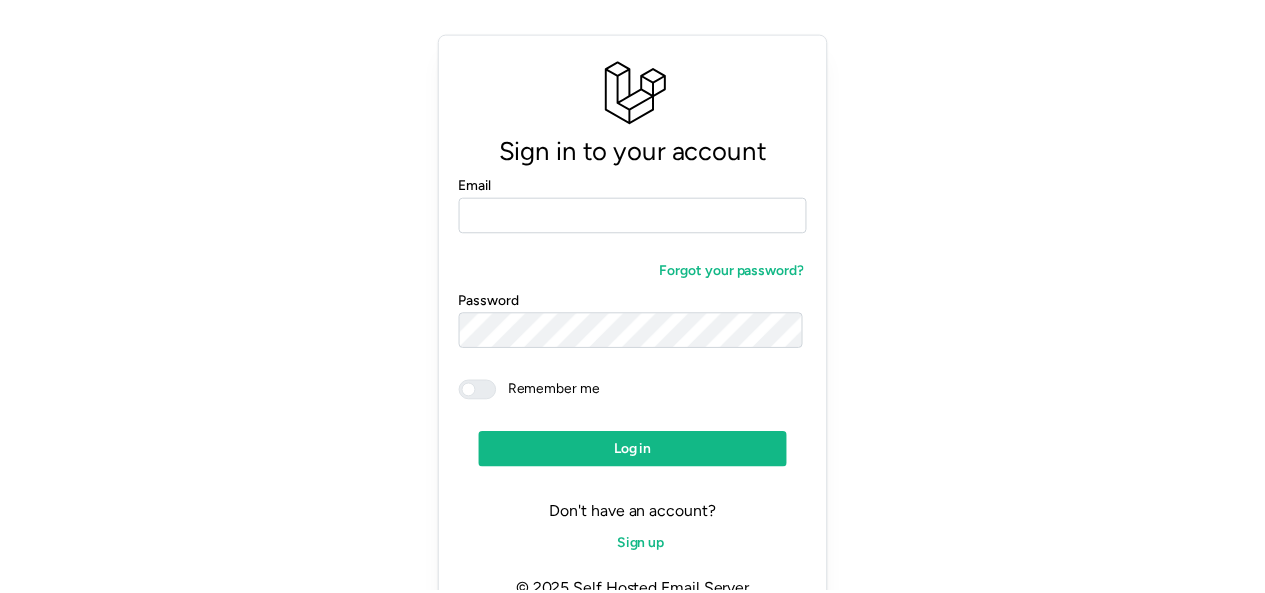 scroll, scrollTop: 0, scrollLeft: 0, axis: both 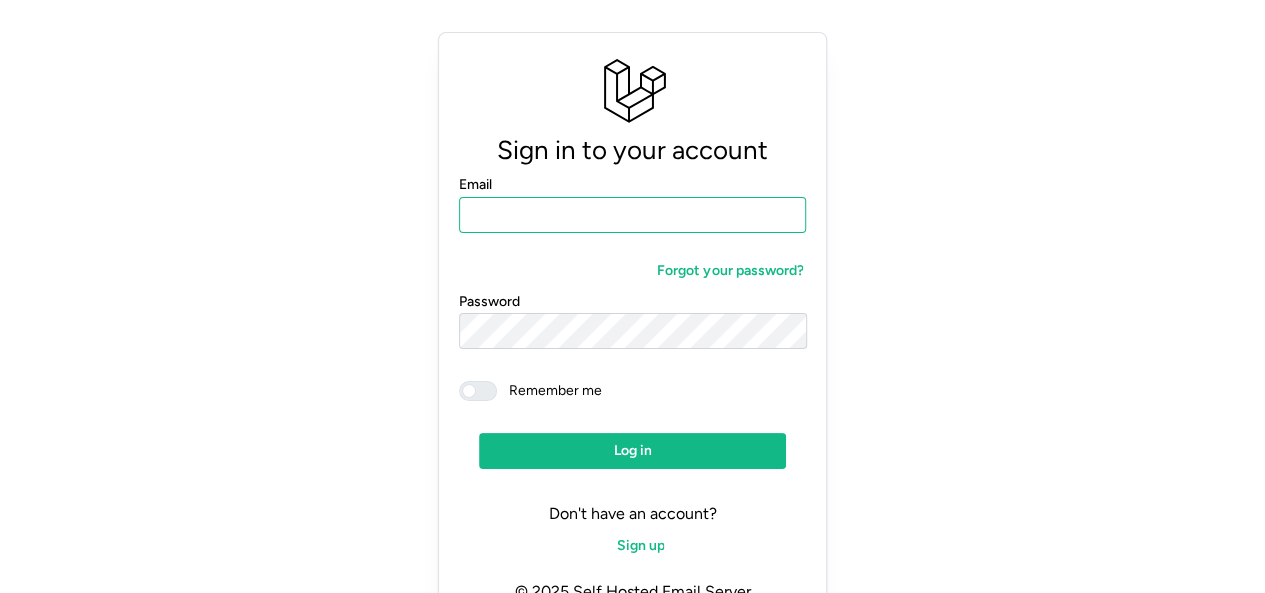 type on "**********" 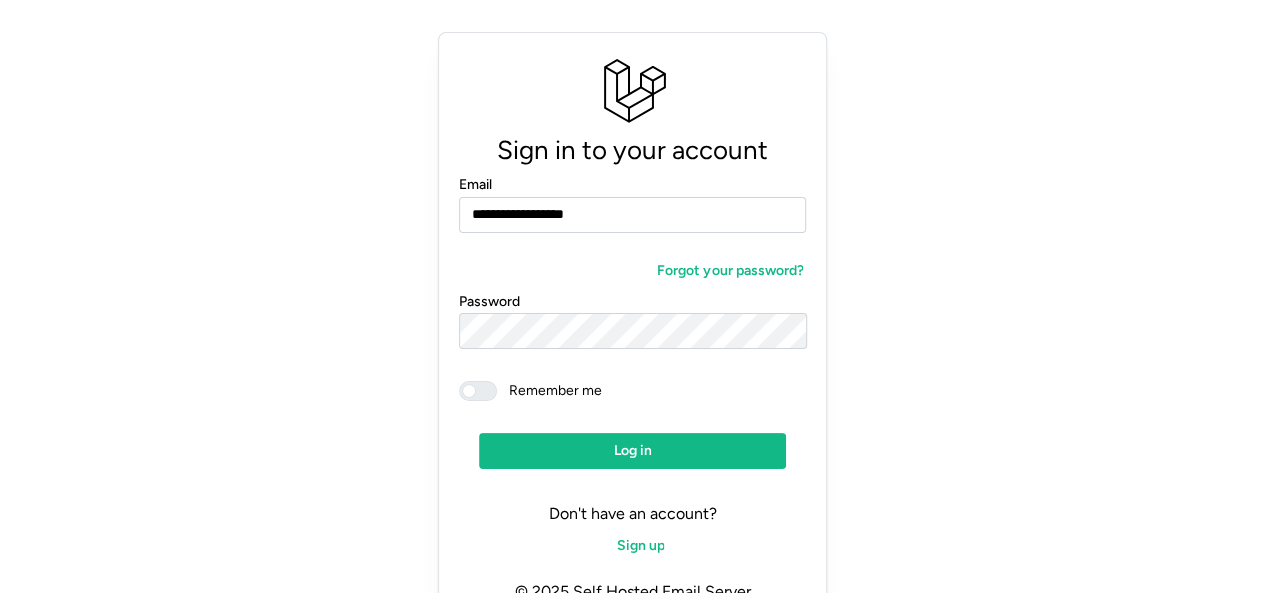 click on "Log in" 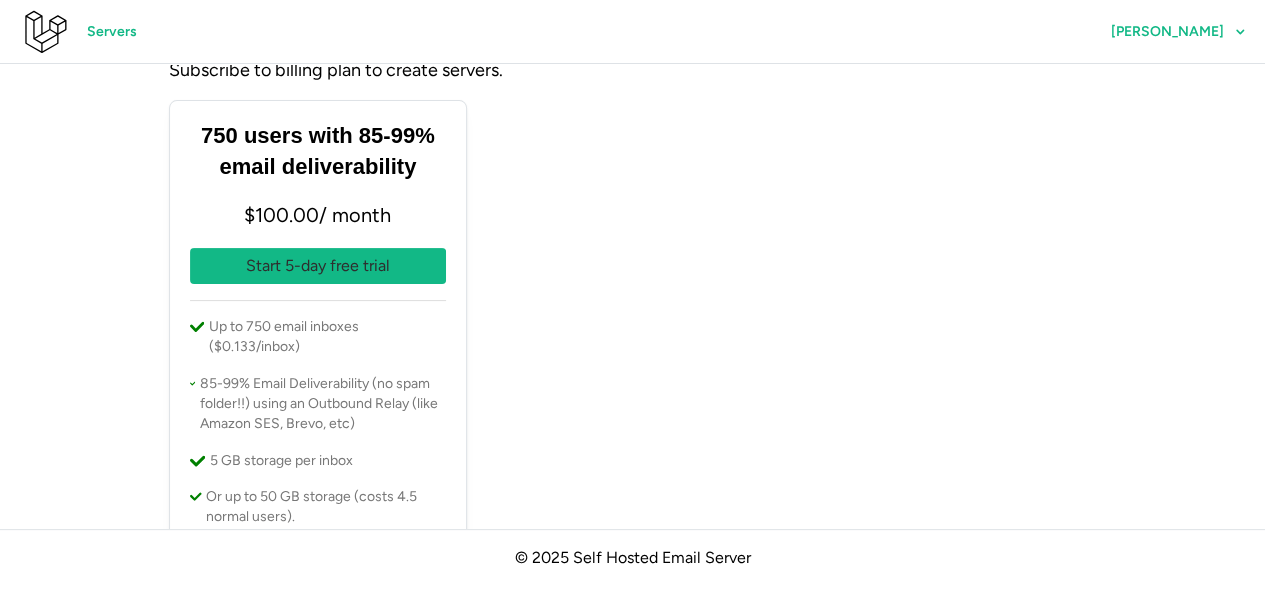 scroll, scrollTop: 0, scrollLeft: 0, axis: both 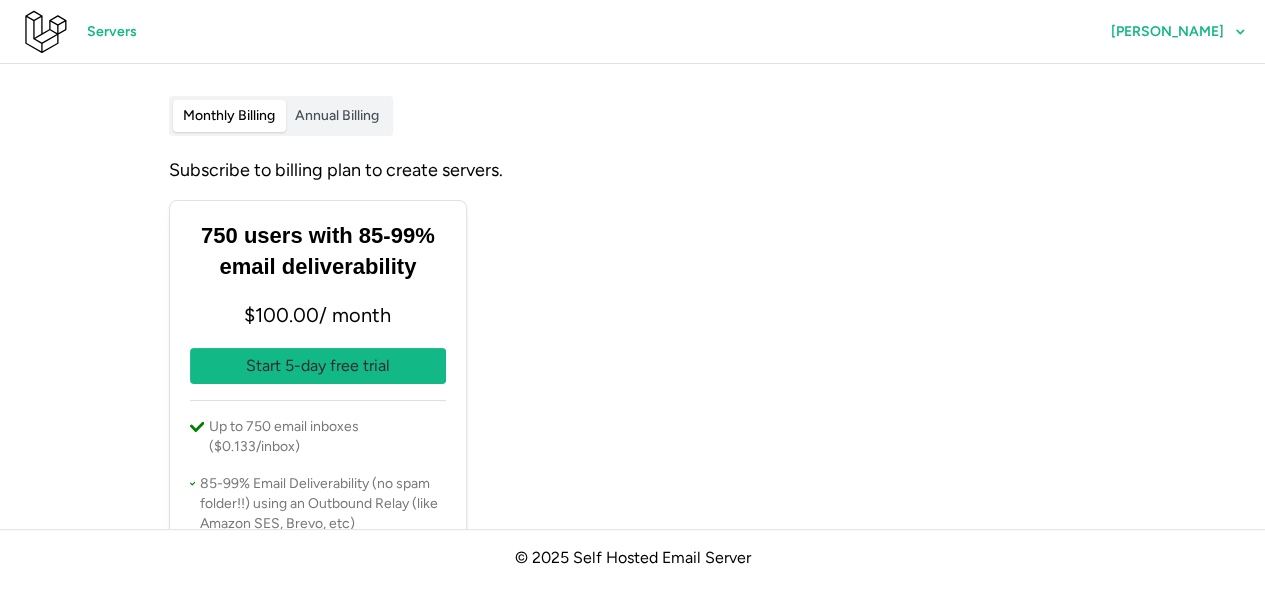 click on "Annual Billing" 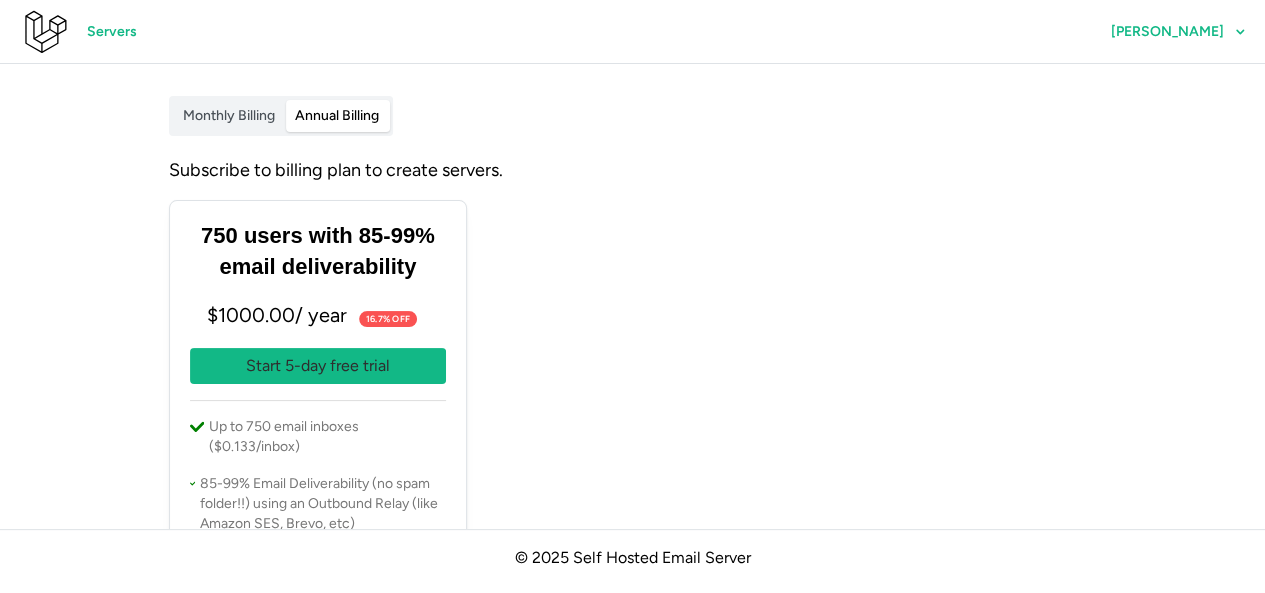 click on "Monthly Billing" 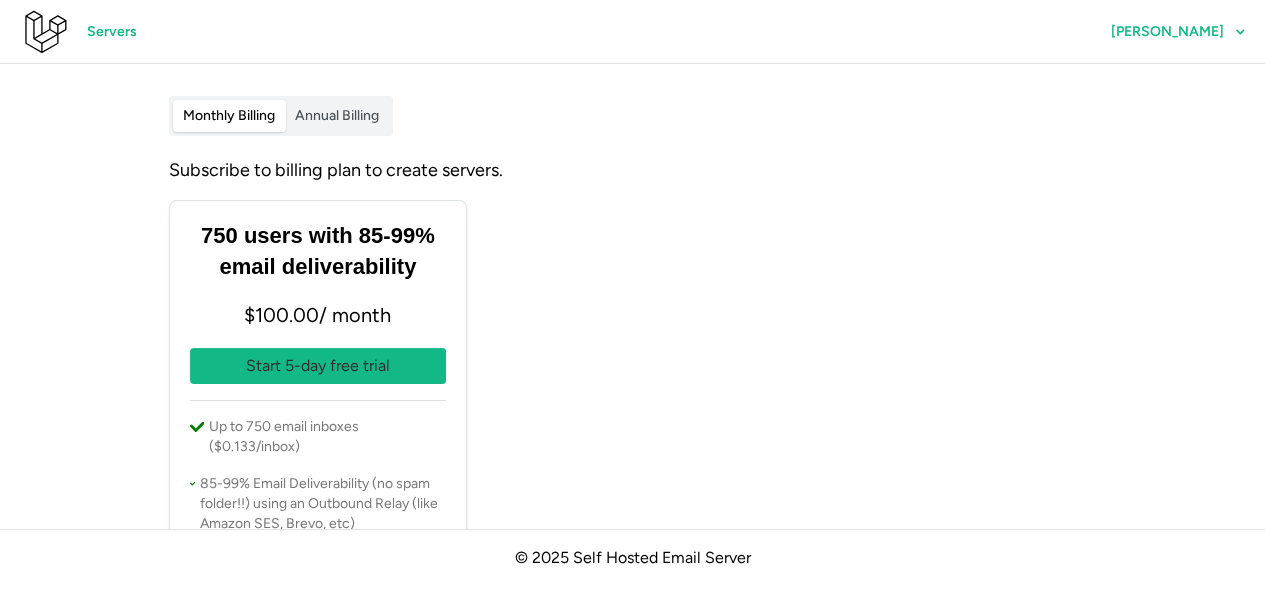 scroll, scrollTop: 200, scrollLeft: 0, axis: vertical 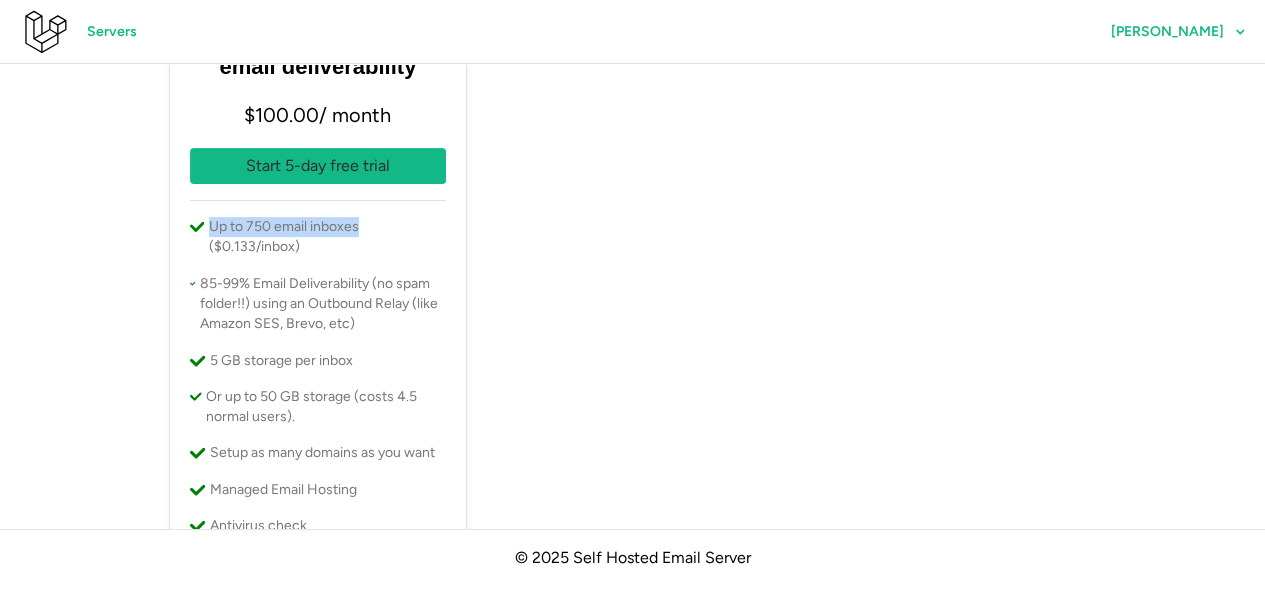 drag, startPoint x: 212, startPoint y: 228, endPoint x: 364, endPoint y: 229, distance: 152.0033 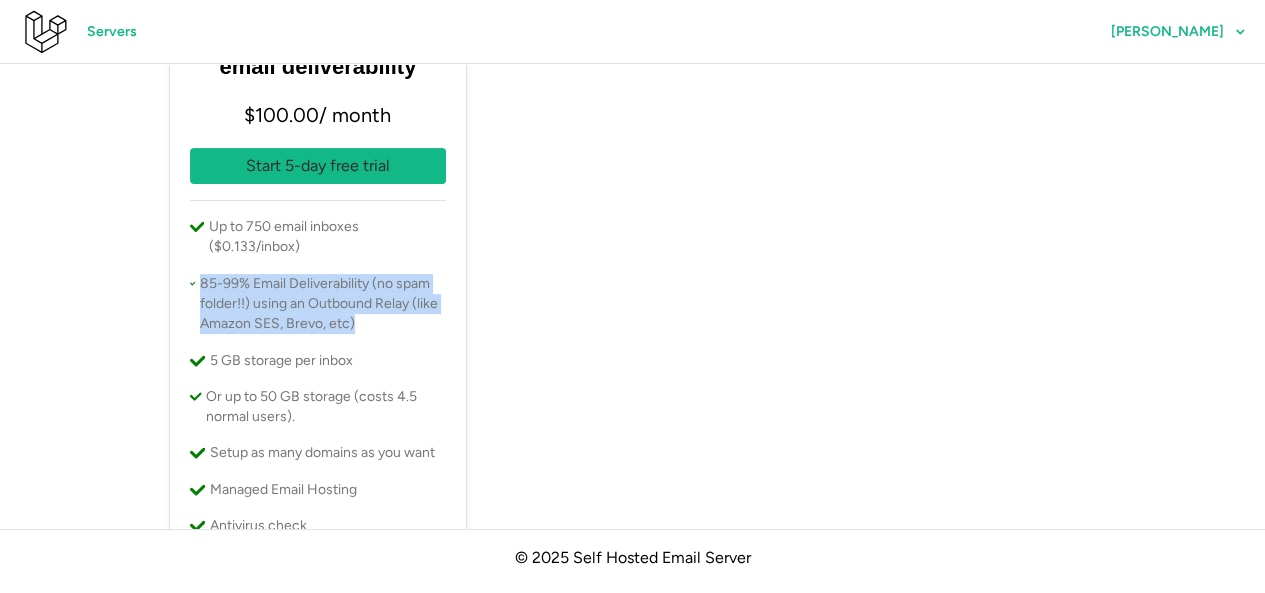 drag, startPoint x: 202, startPoint y: 285, endPoint x: 411, endPoint y: 320, distance: 211.91035 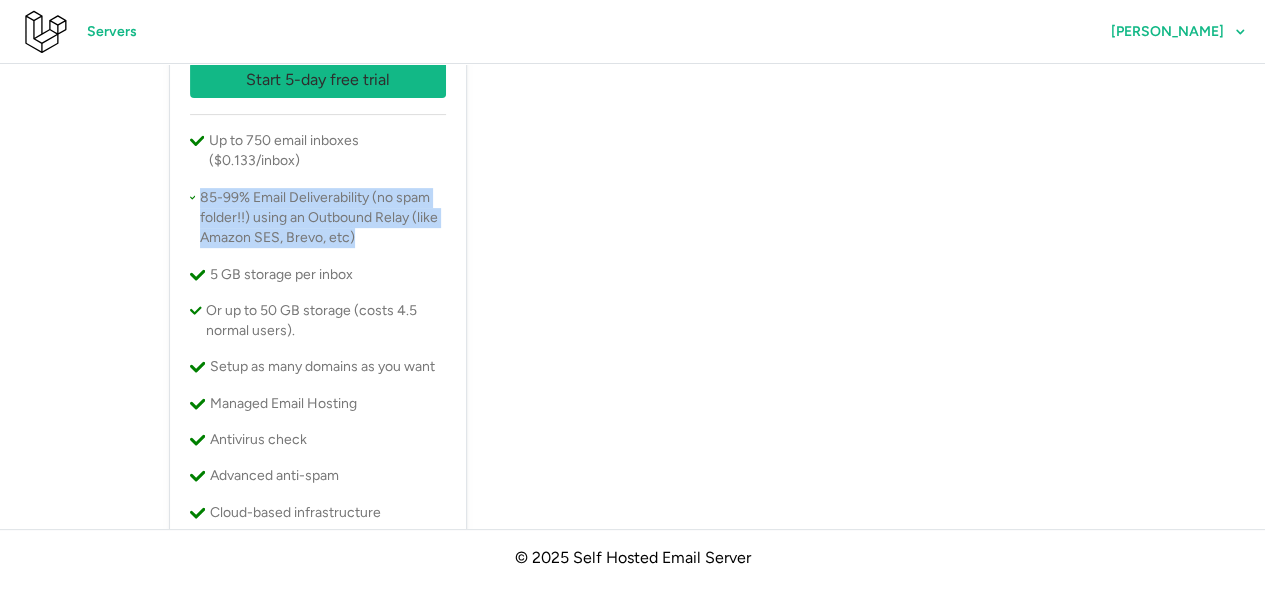 scroll, scrollTop: 388, scrollLeft: 0, axis: vertical 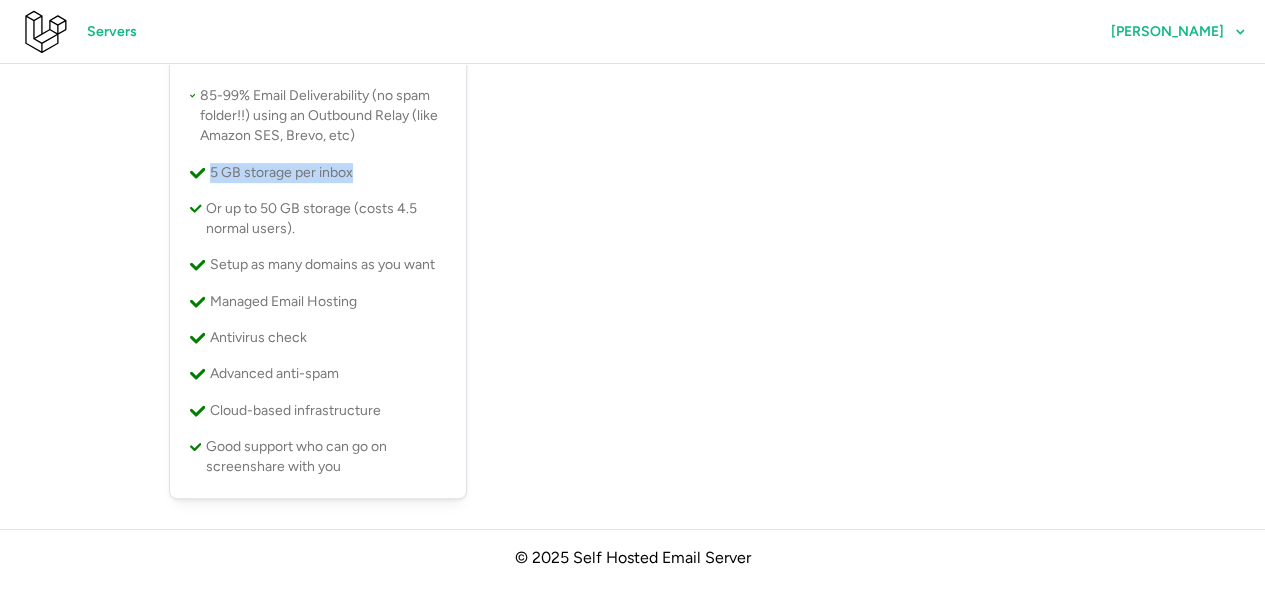 drag, startPoint x: 204, startPoint y: 170, endPoint x: 372, endPoint y: 176, distance: 168.1071 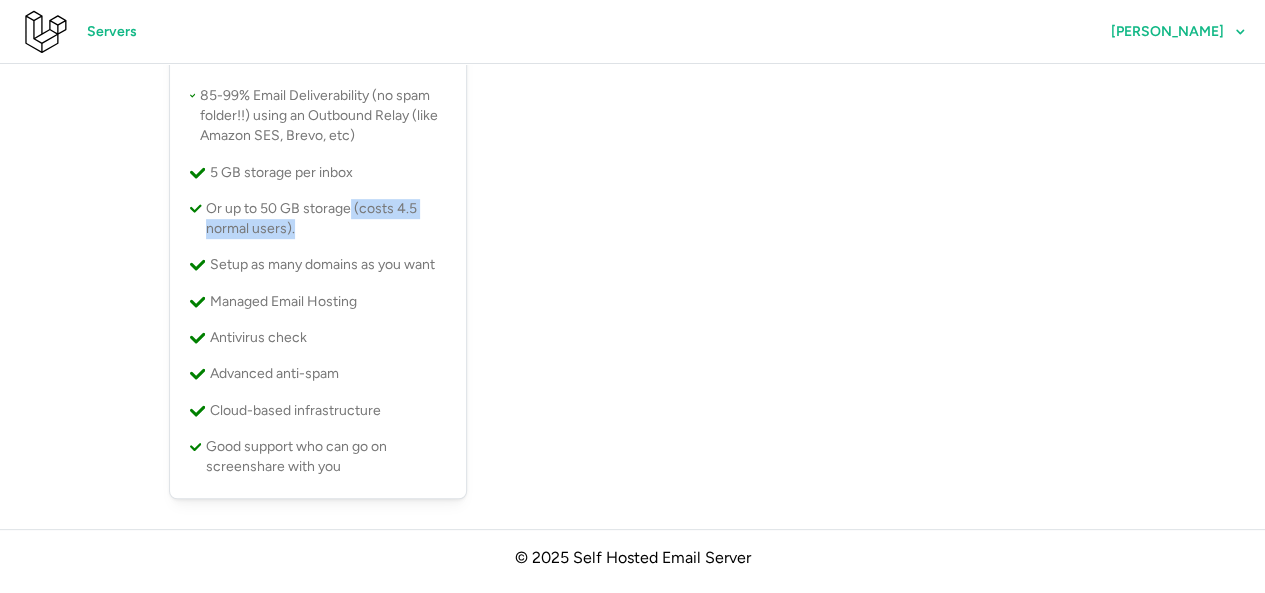 drag, startPoint x: 350, startPoint y: 212, endPoint x: 304, endPoint y: 227, distance: 48.38388 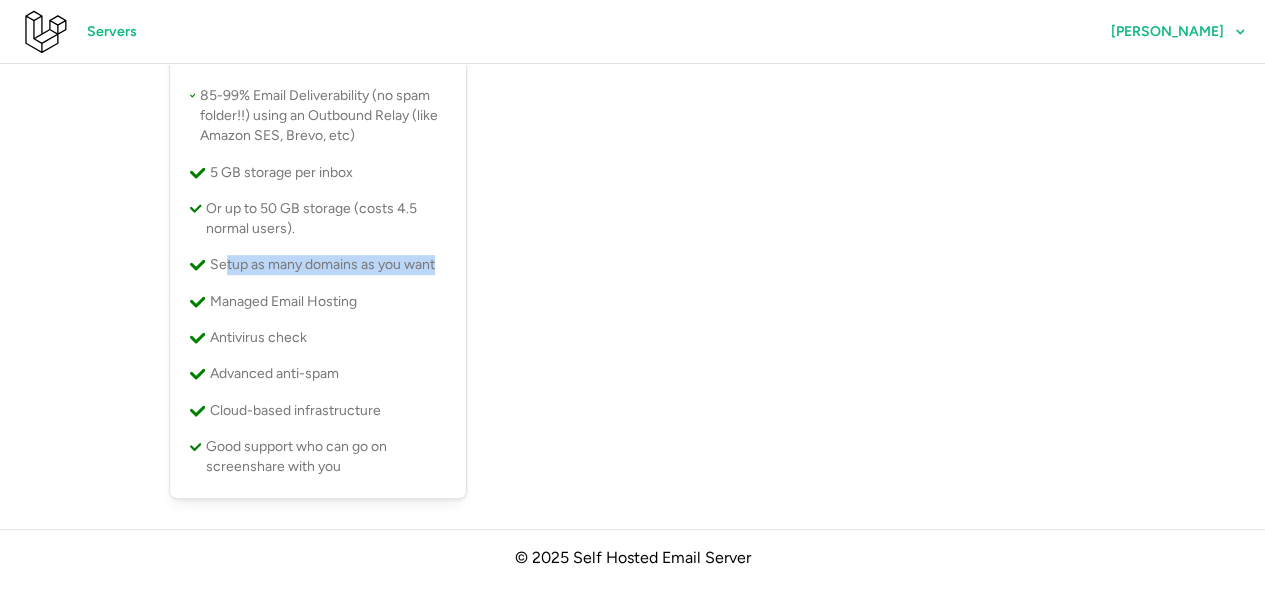 drag, startPoint x: 222, startPoint y: 267, endPoint x: 444, endPoint y: 269, distance: 222.009 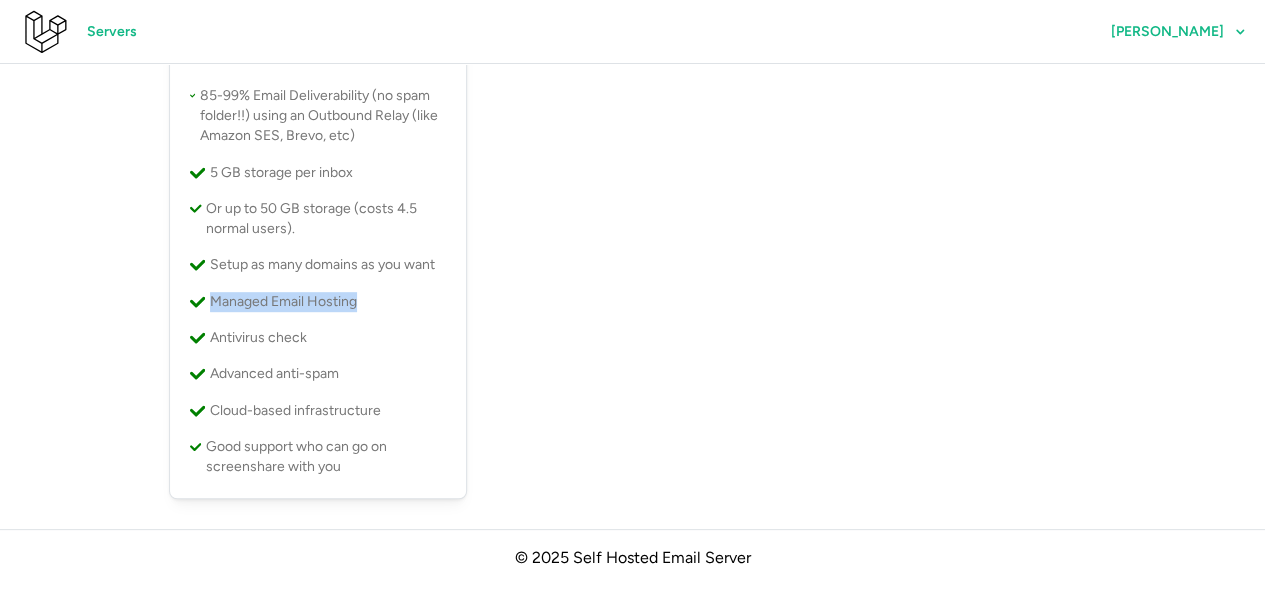 drag, startPoint x: 212, startPoint y: 303, endPoint x: 360, endPoint y: 303, distance: 148 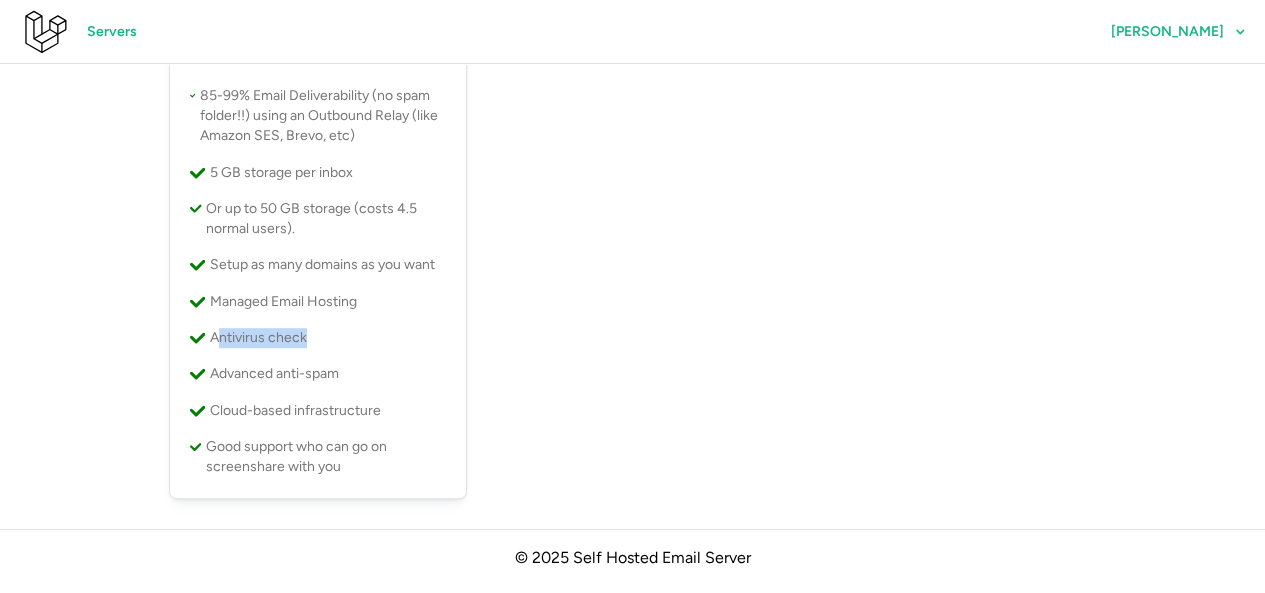 drag, startPoint x: 218, startPoint y: 339, endPoint x: 324, endPoint y: 339, distance: 106 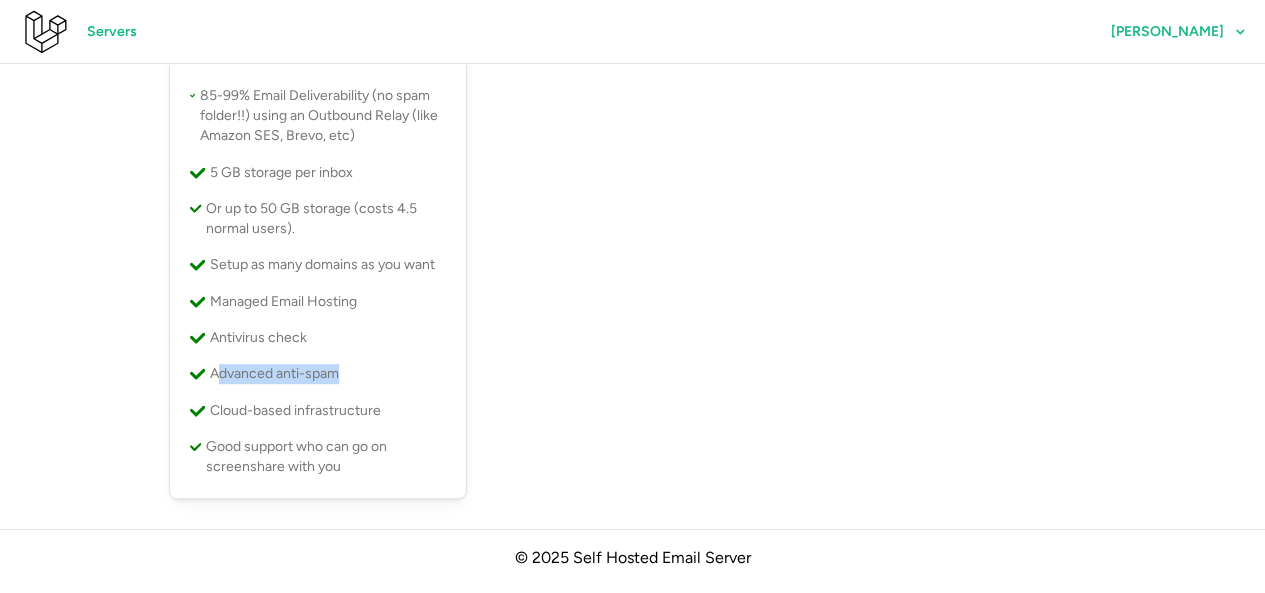 drag, startPoint x: 214, startPoint y: 376, endPoint x: 341, endPoint y: 376, distance: 127 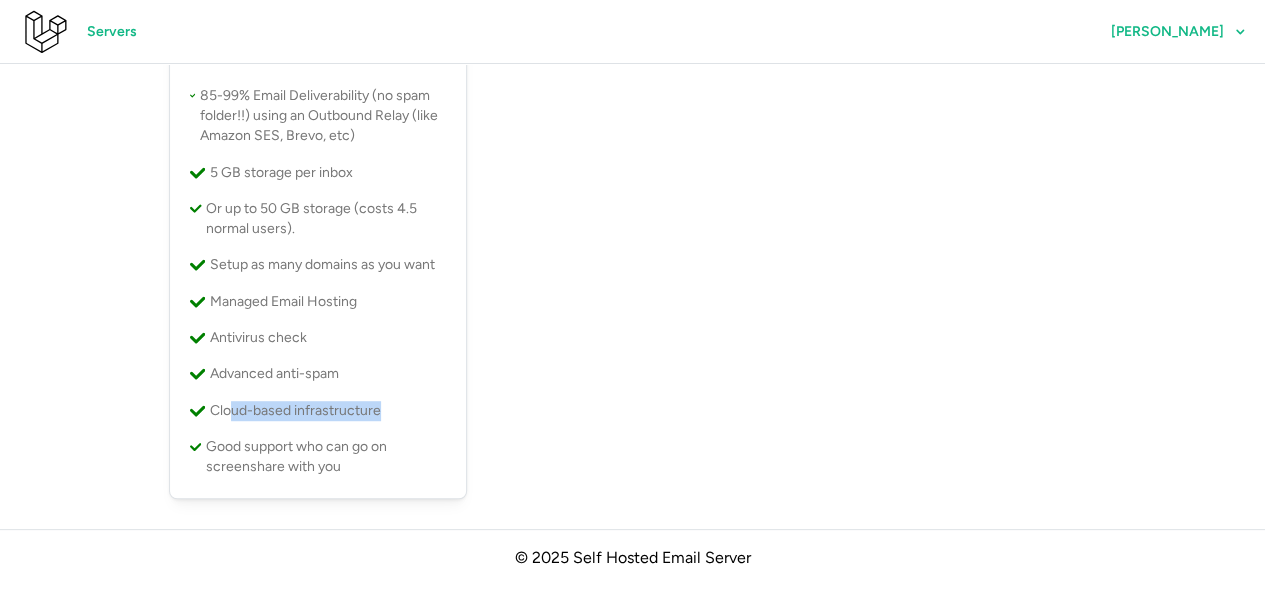 drag, startPoint x: 230, startPoint y: 412, endPoint x: 403, endPoint y: 407, distance: 173.07224 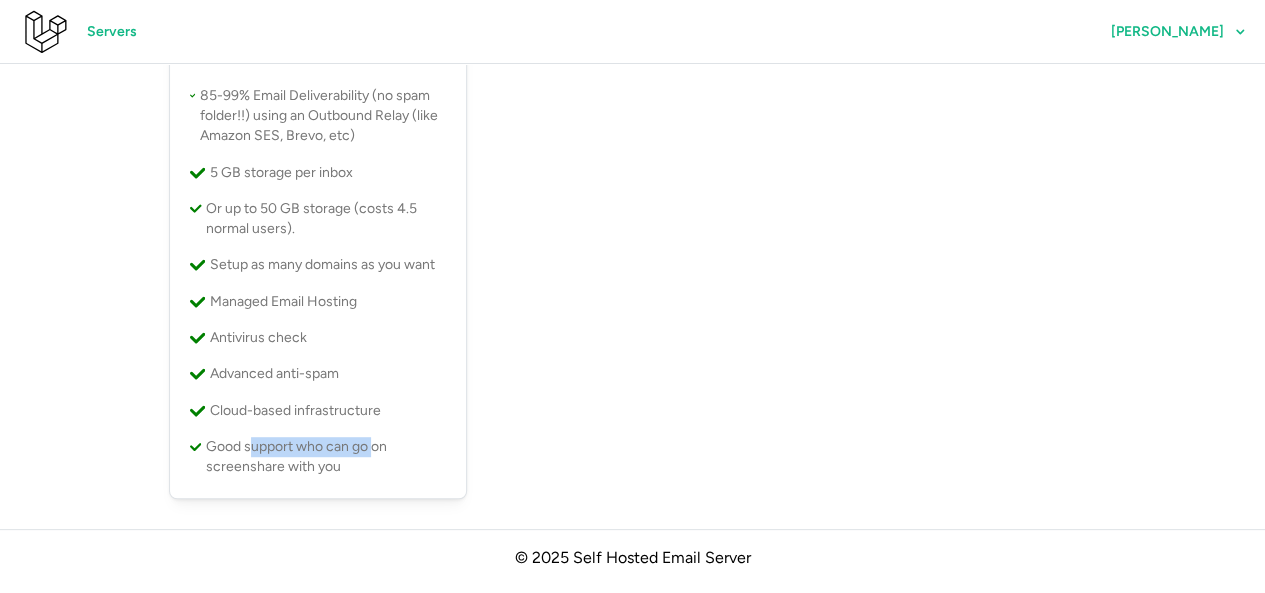 drag, startPoint x: 257, startPoint y: 448, endPoint x: 372, endPoint y: 445, distance: 115.03912 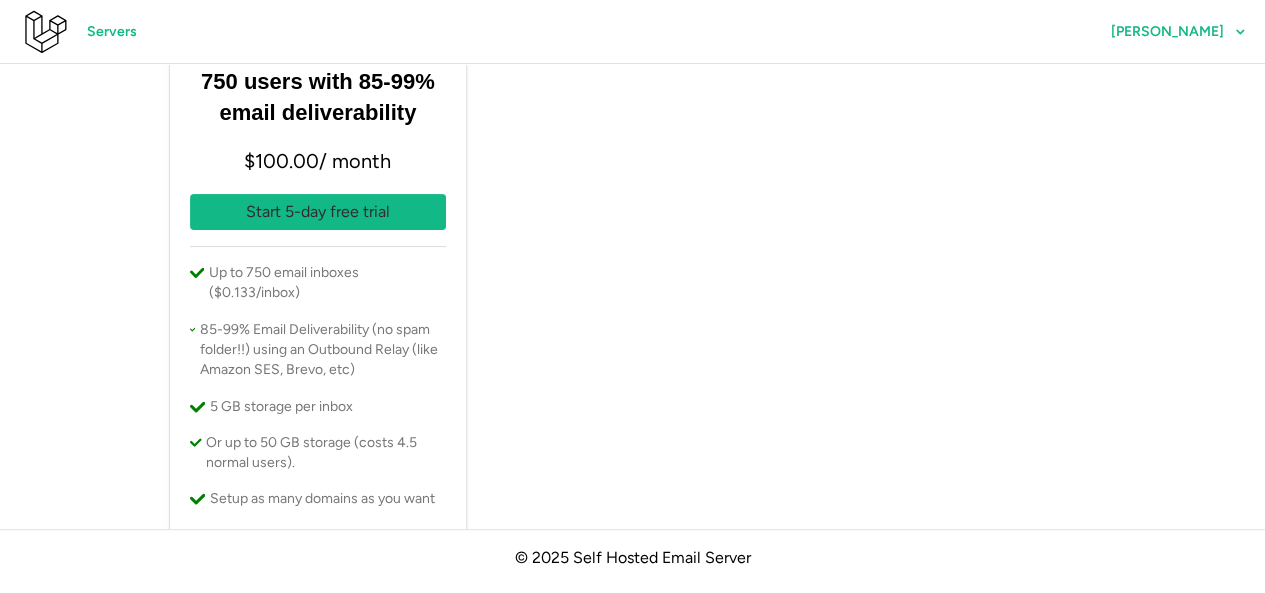 scroll, scrollTop: 0, scrollLeft: 0, axis: both 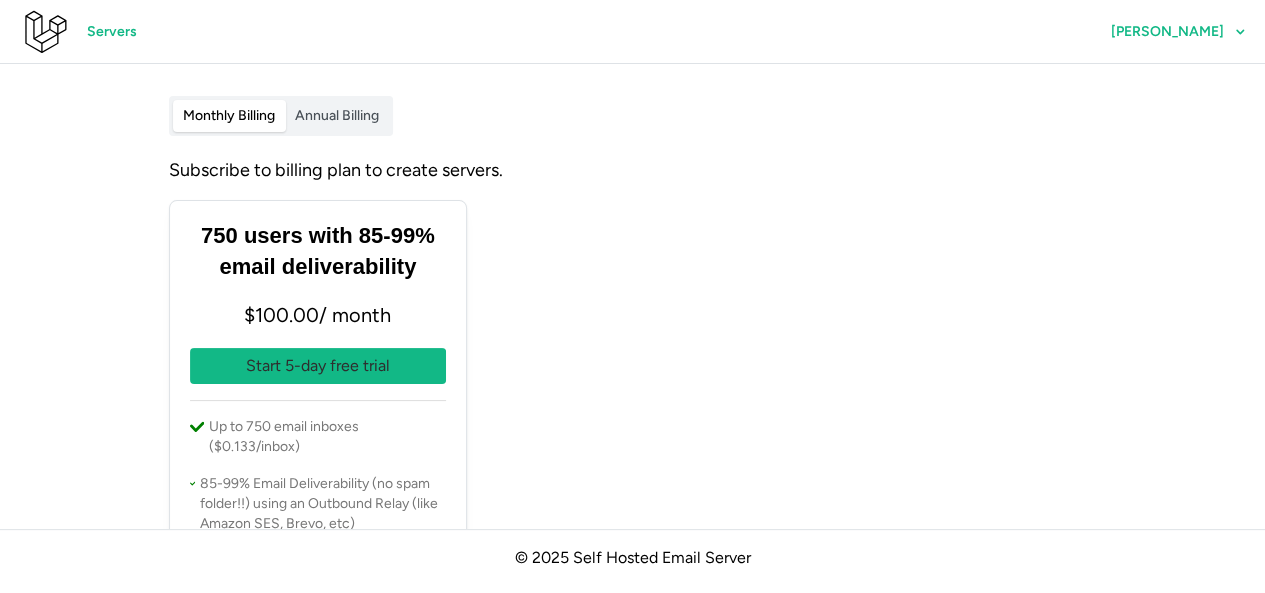 click on "[PERSON_NAME]" 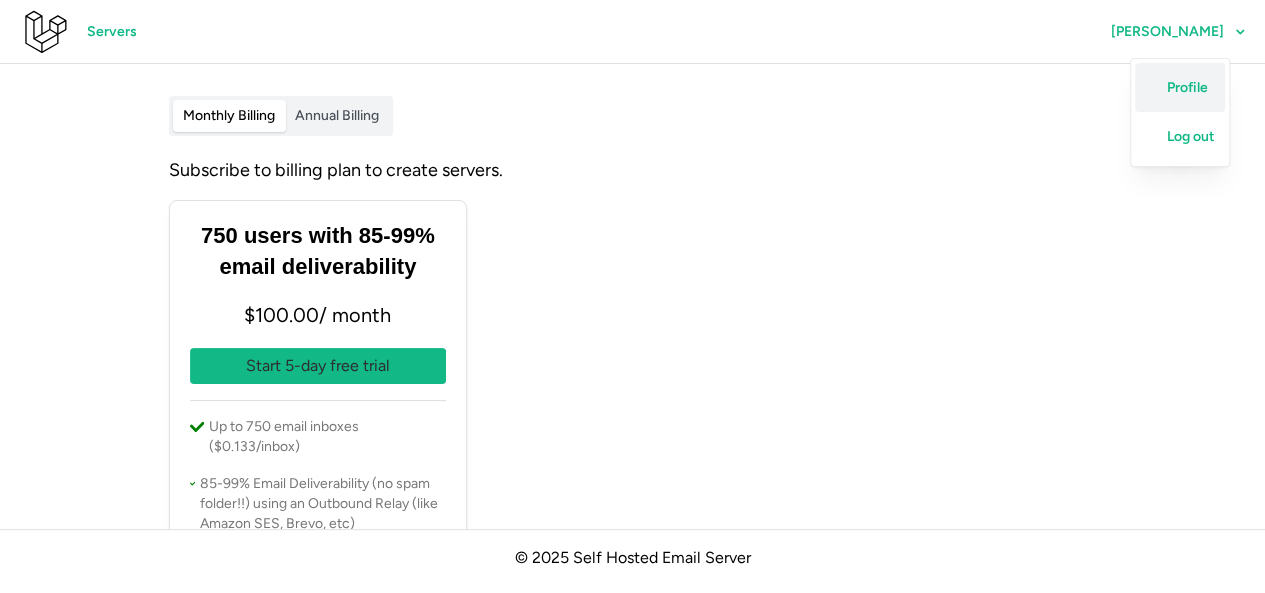 click on "Profile" at bounding box center [1186, 88] 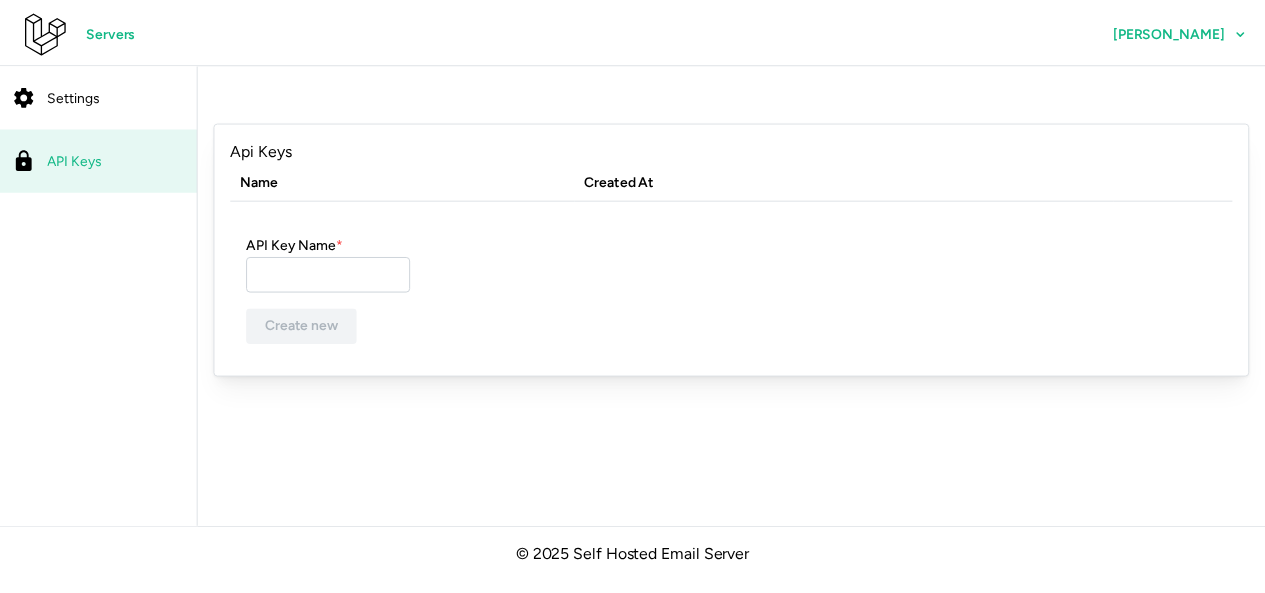 scroll, scrollTop: 0, scrollLeft: 0, axis: both 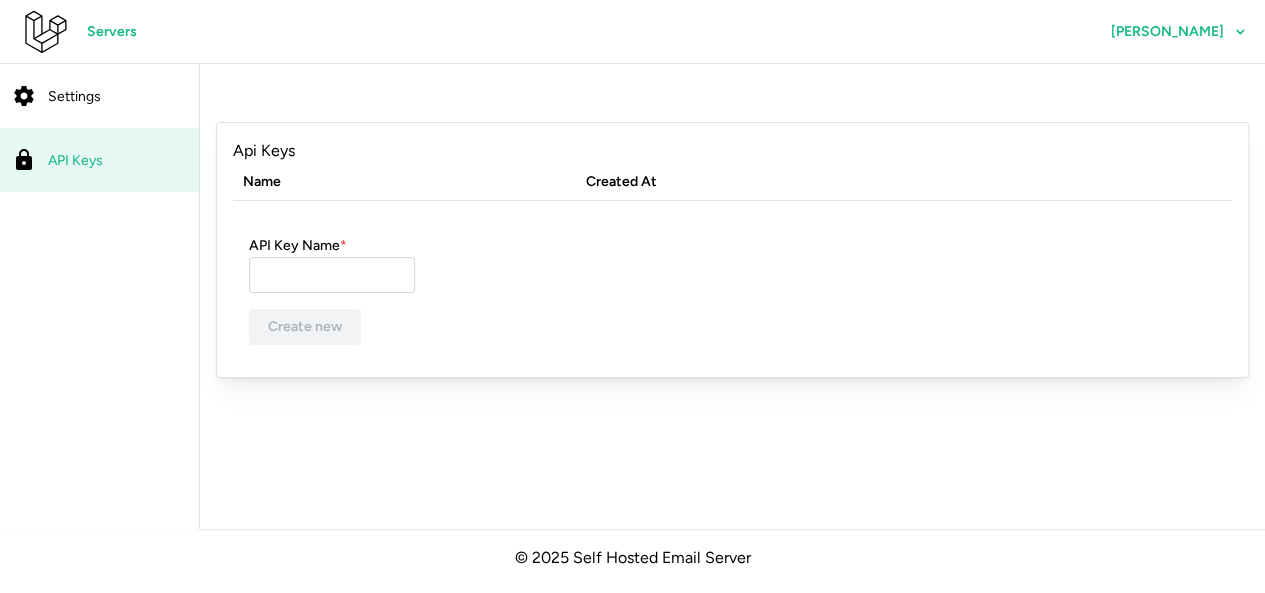 click on "Settings" 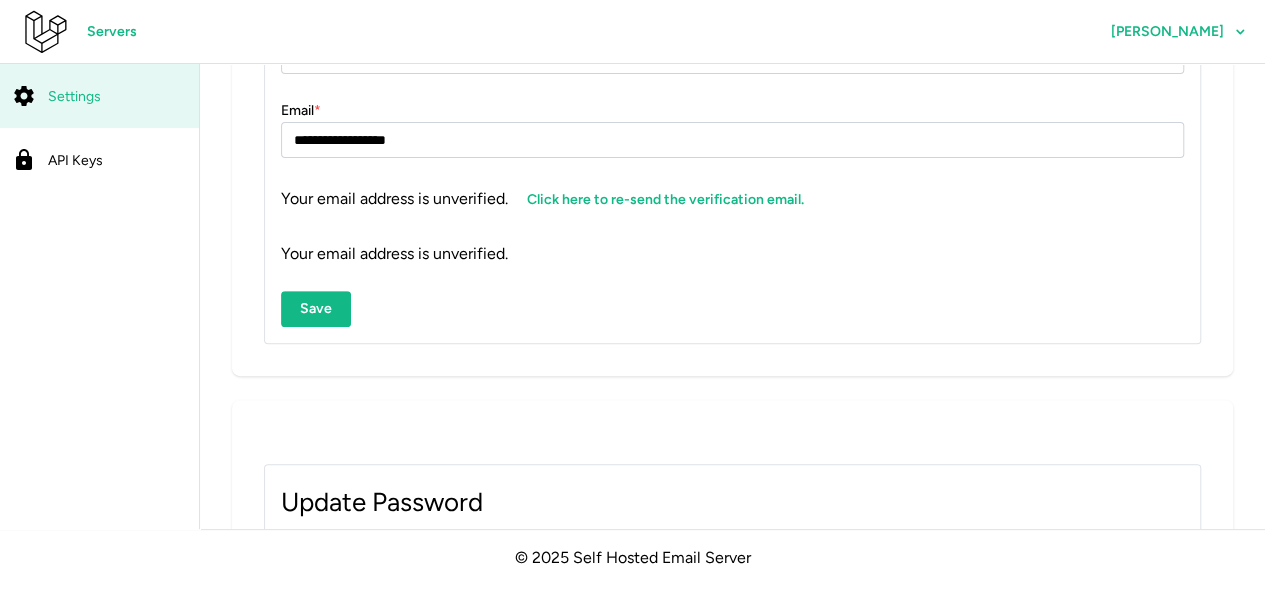 scroll, scrollTop: 300, scrollLeft: 0, axis: vertical 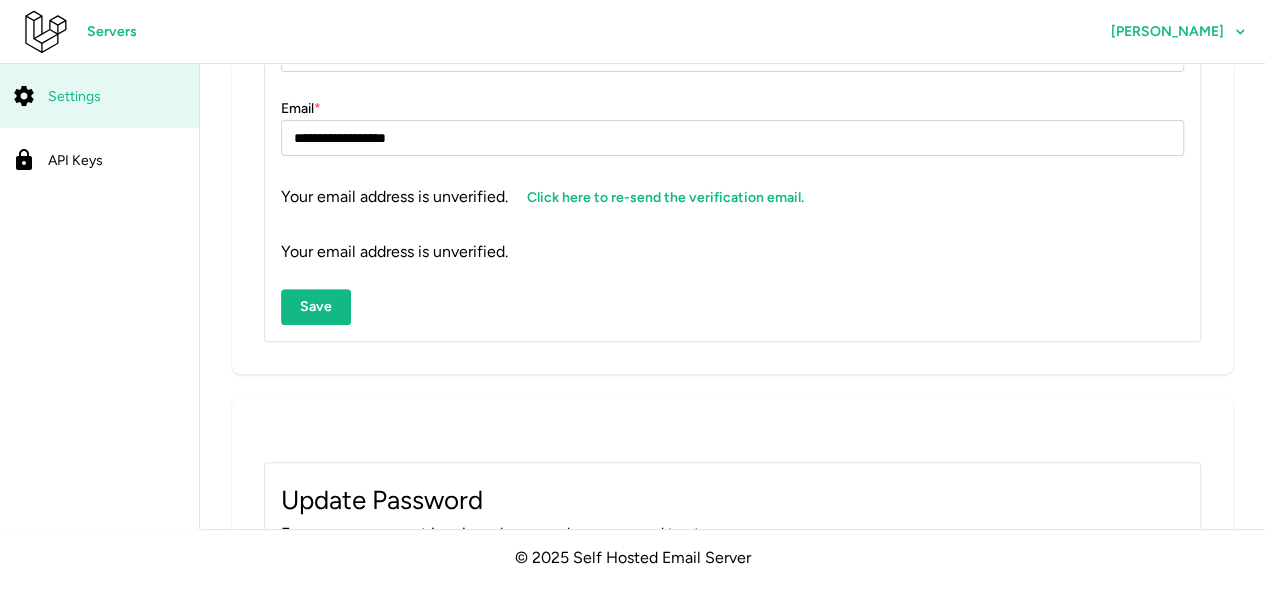 click on "Click here to re-send the verification email." 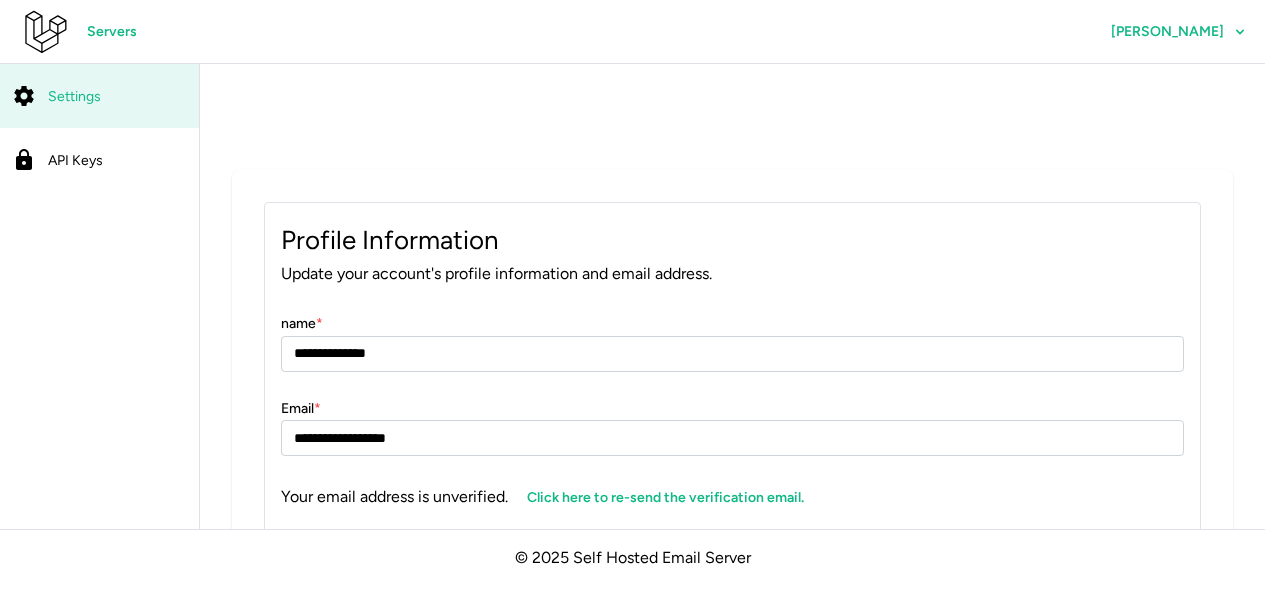 scroll, scrollTop: 300, scrollLeft: 0, axis: vertical 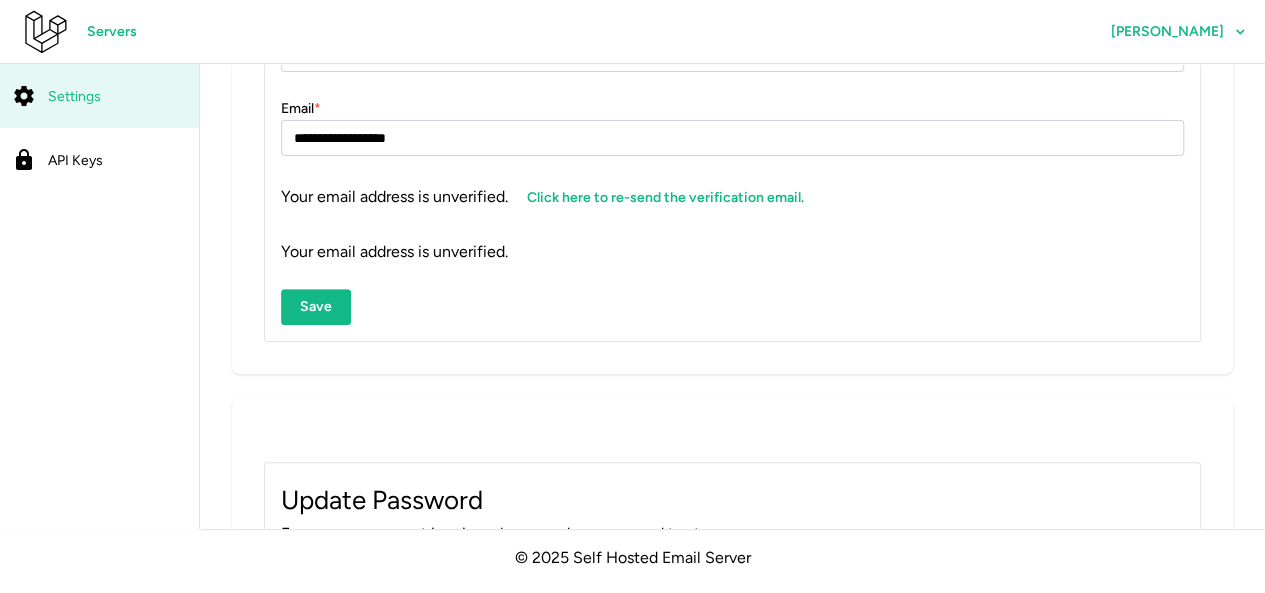click on "Click here to re-send the verification email." 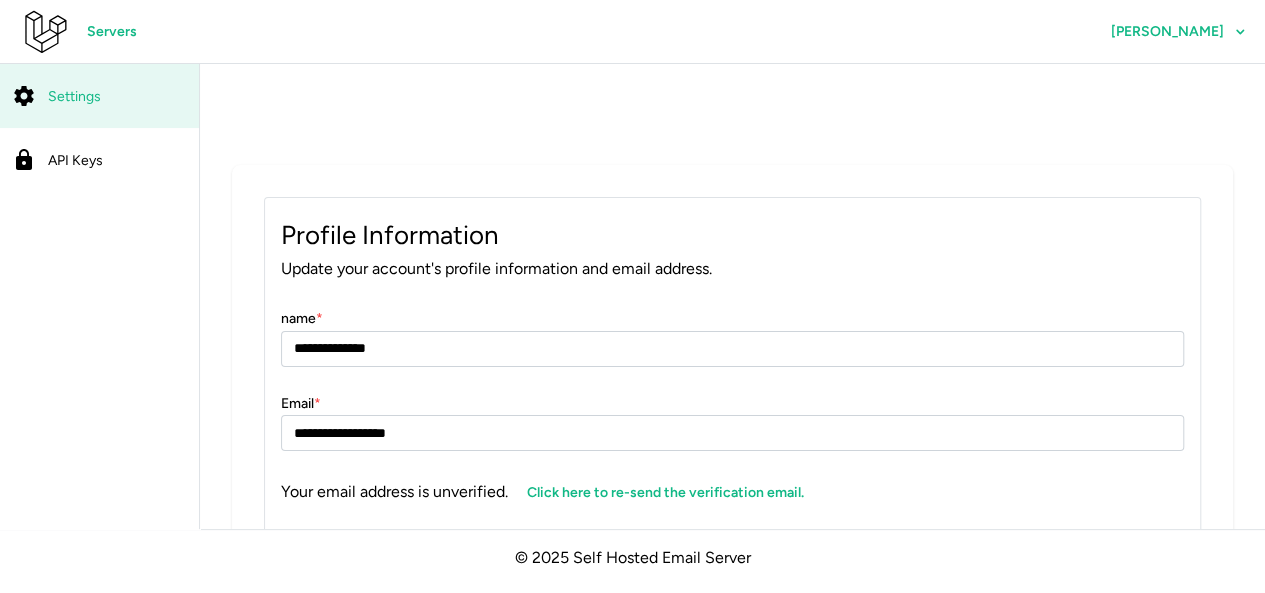 scroll, scrollTop: 0, scrollLeft: 0, axis: both 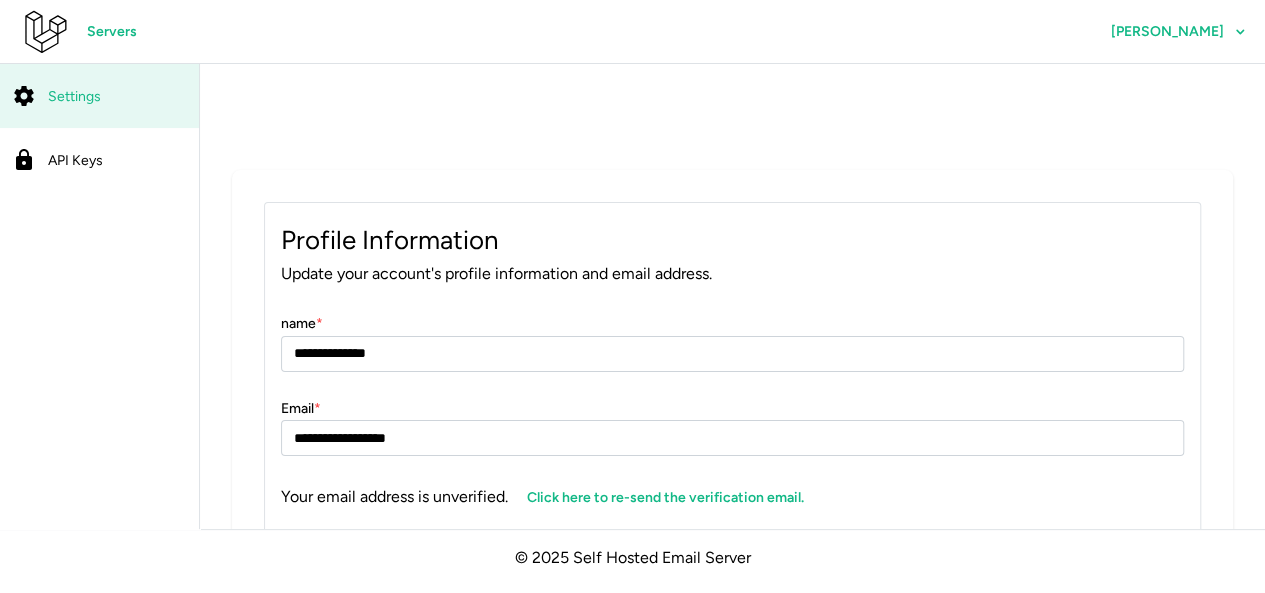 click 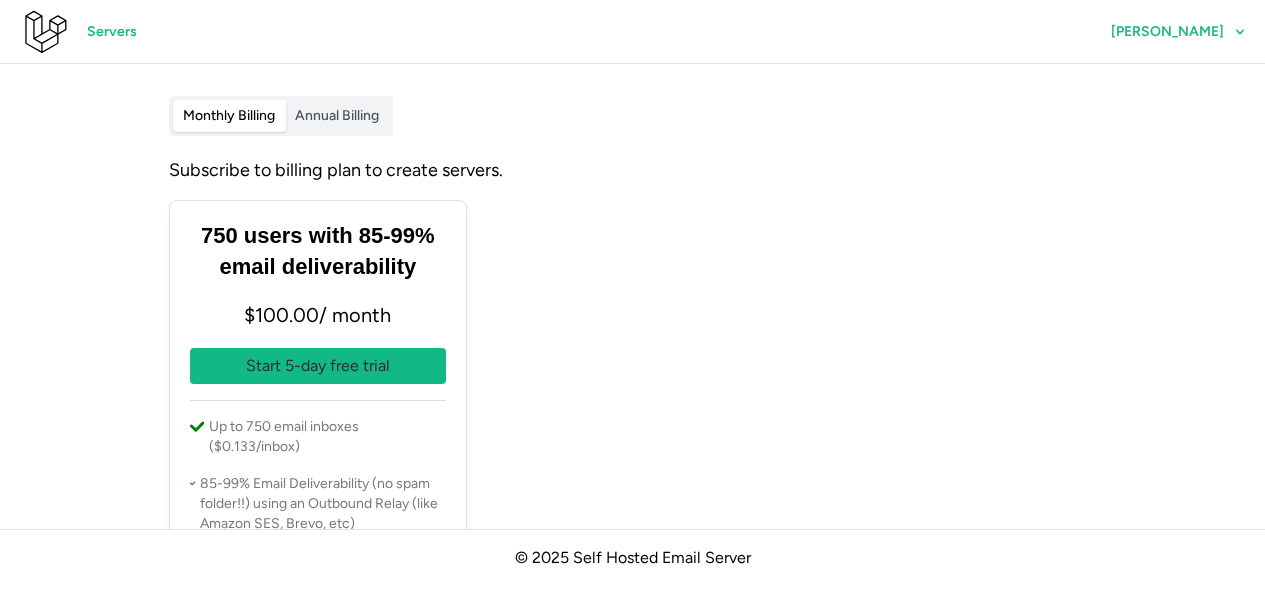 scroll, scrollTop: 0, scrollLeft: 0, axis: both 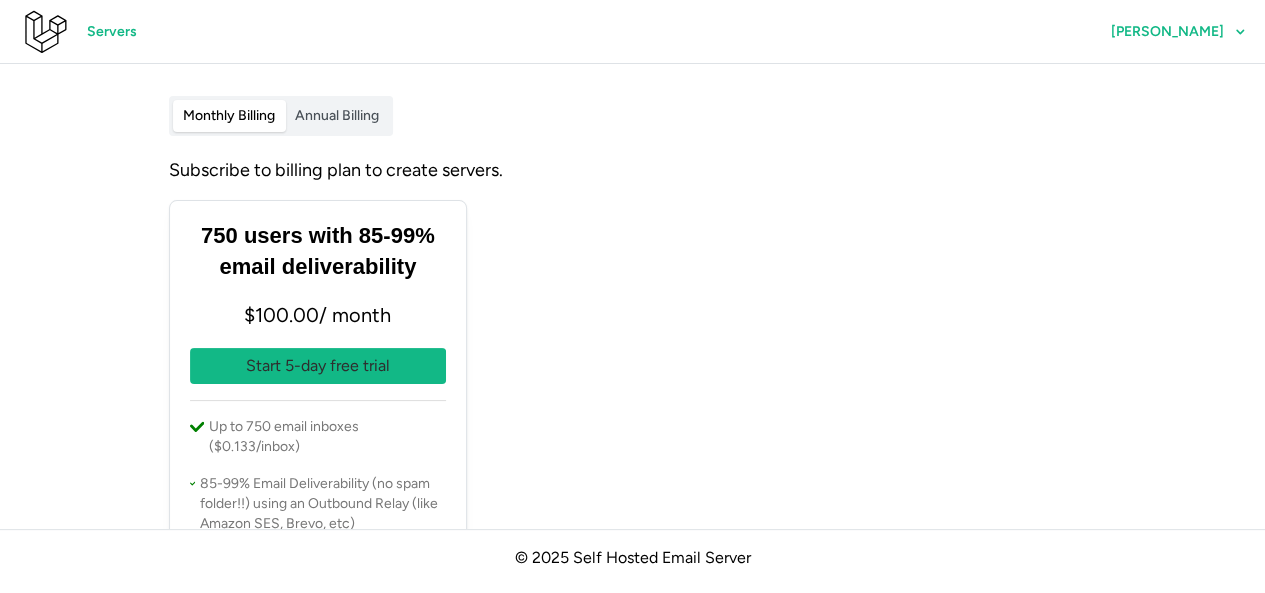 click on "Start 5-day free trial" 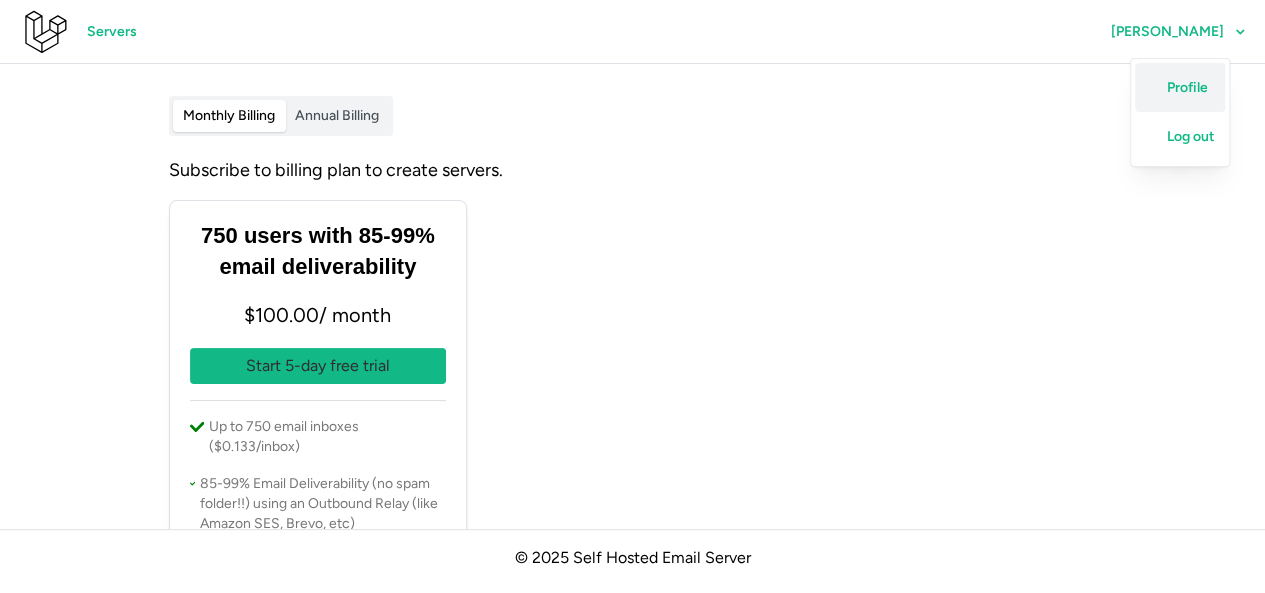 click on "Profile" at bounding box center (1186, 88) 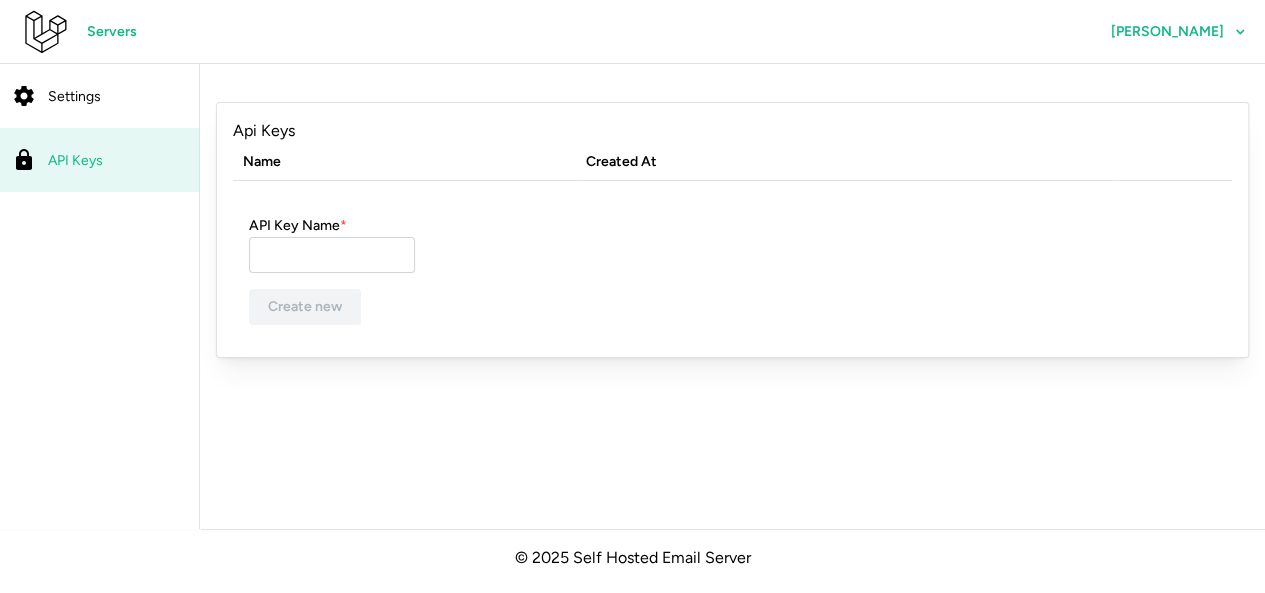scroll, scrollTop: 0, scrollLeft: 0, axis: both 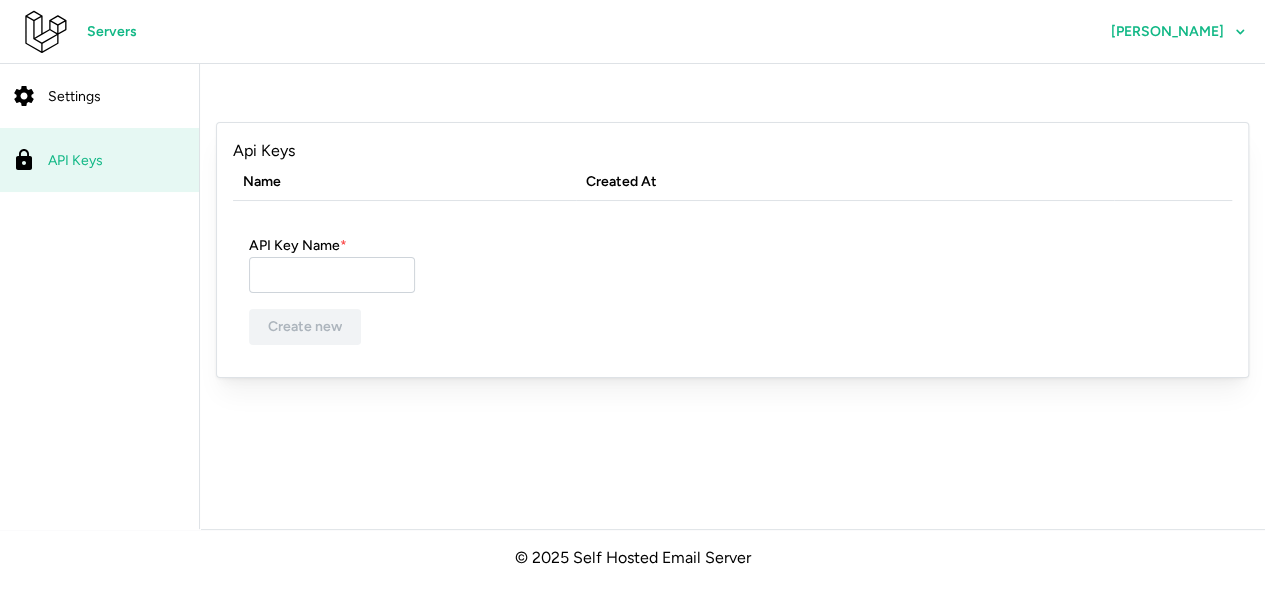 click 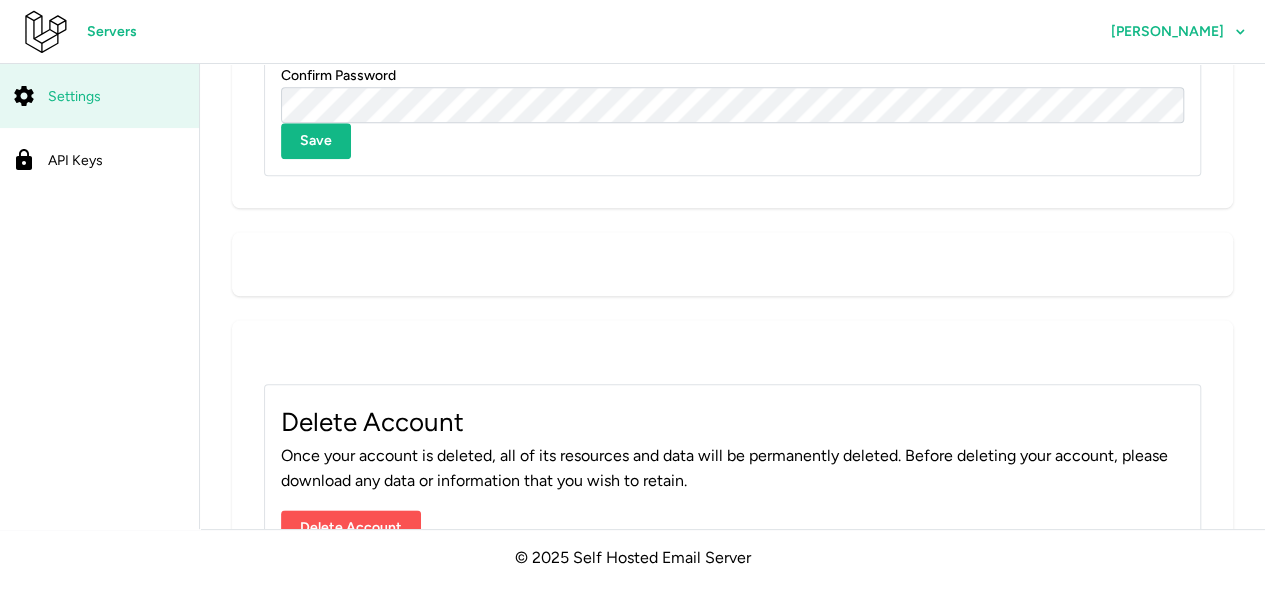 scroll, scrollTop: 1105, scrollLeft: 0, axis: vertical 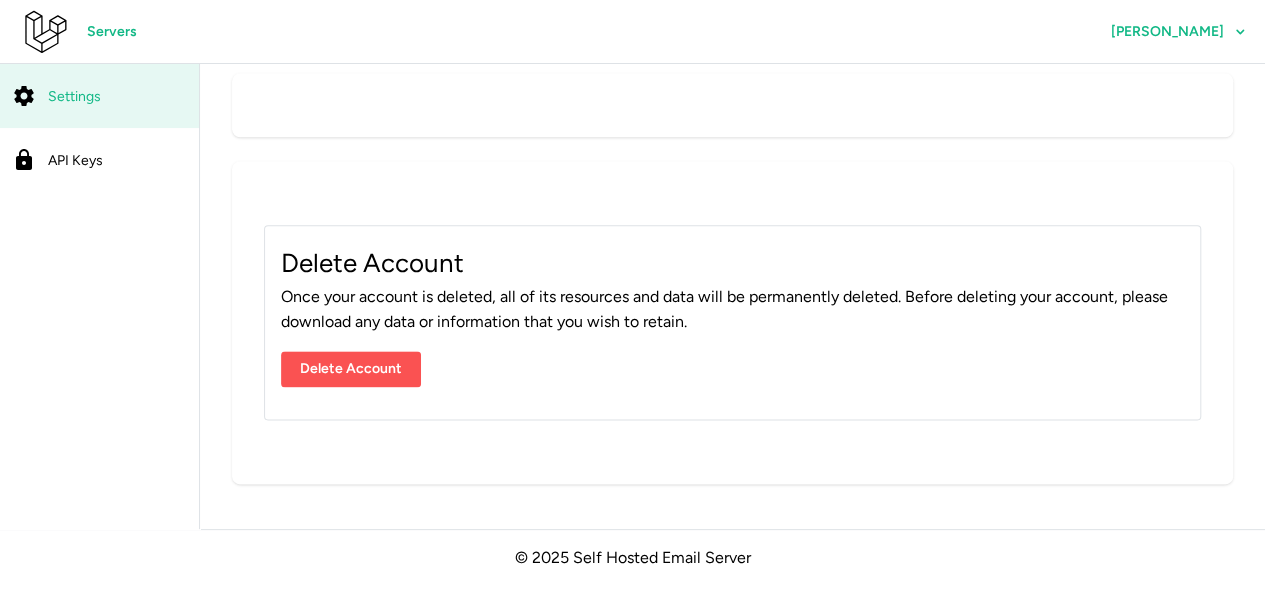click on "Delete Account" 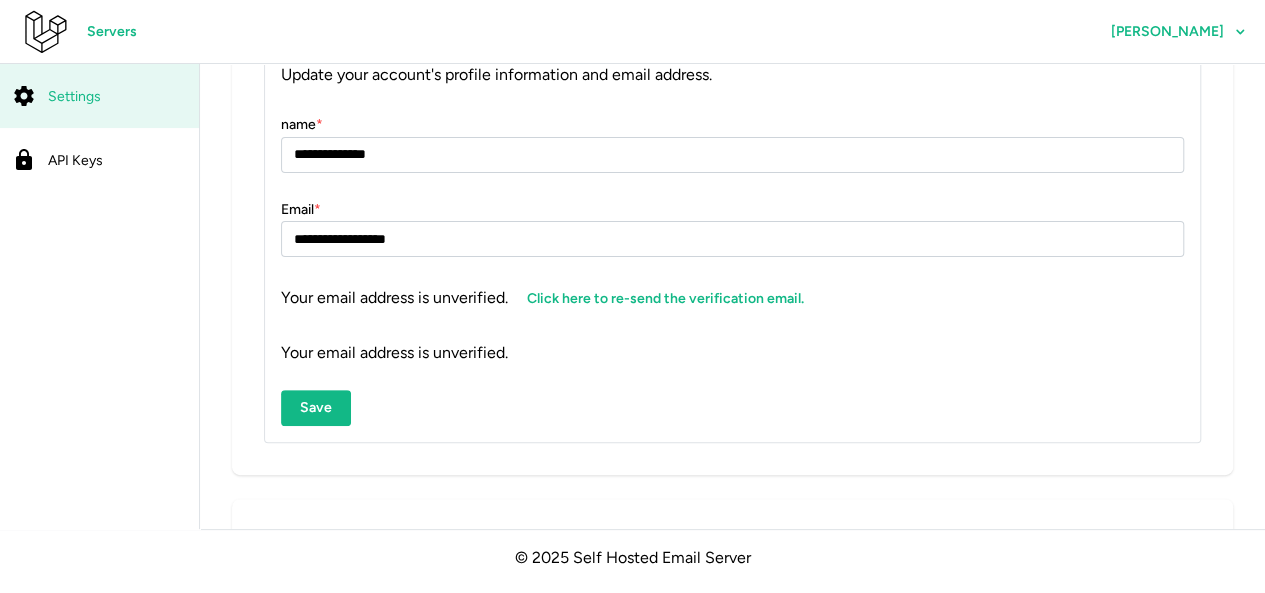 scroll, scrollTop: 0, scrollLeft: 0, axis: both 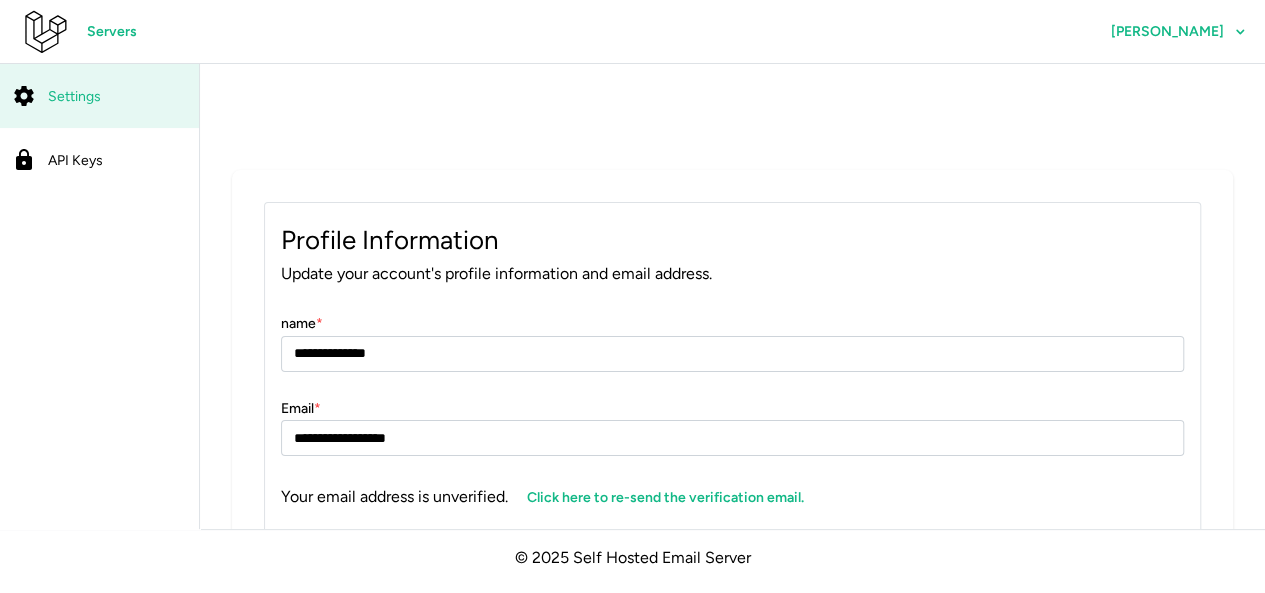 click on "[PERSON_NAME]" 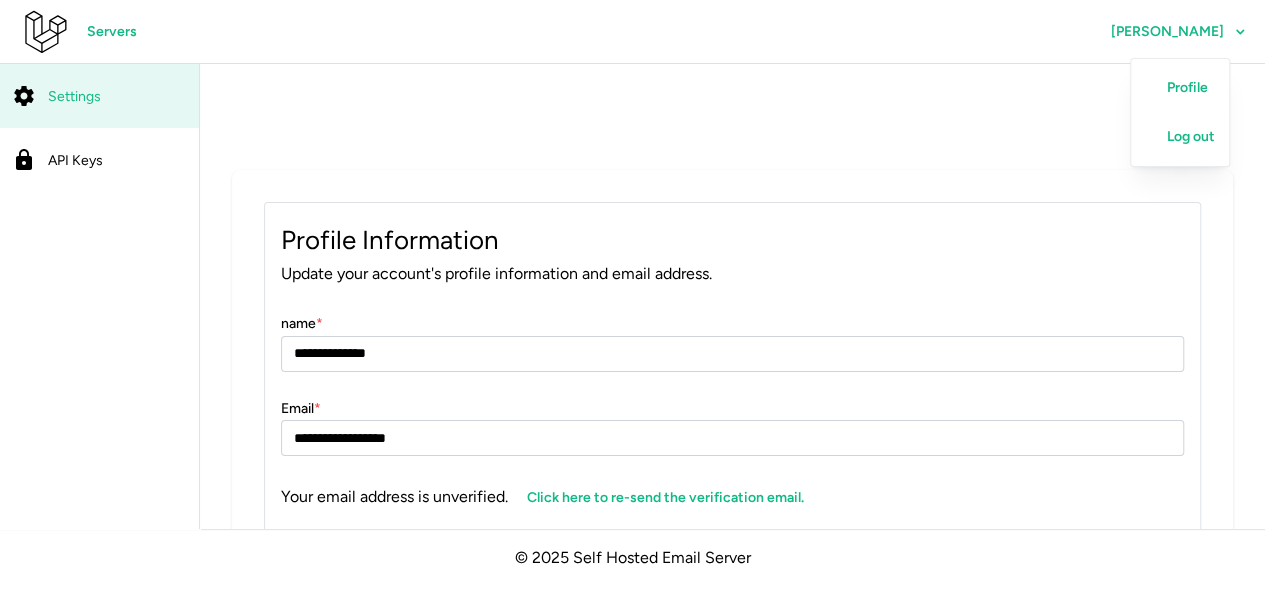 click on "Servers" 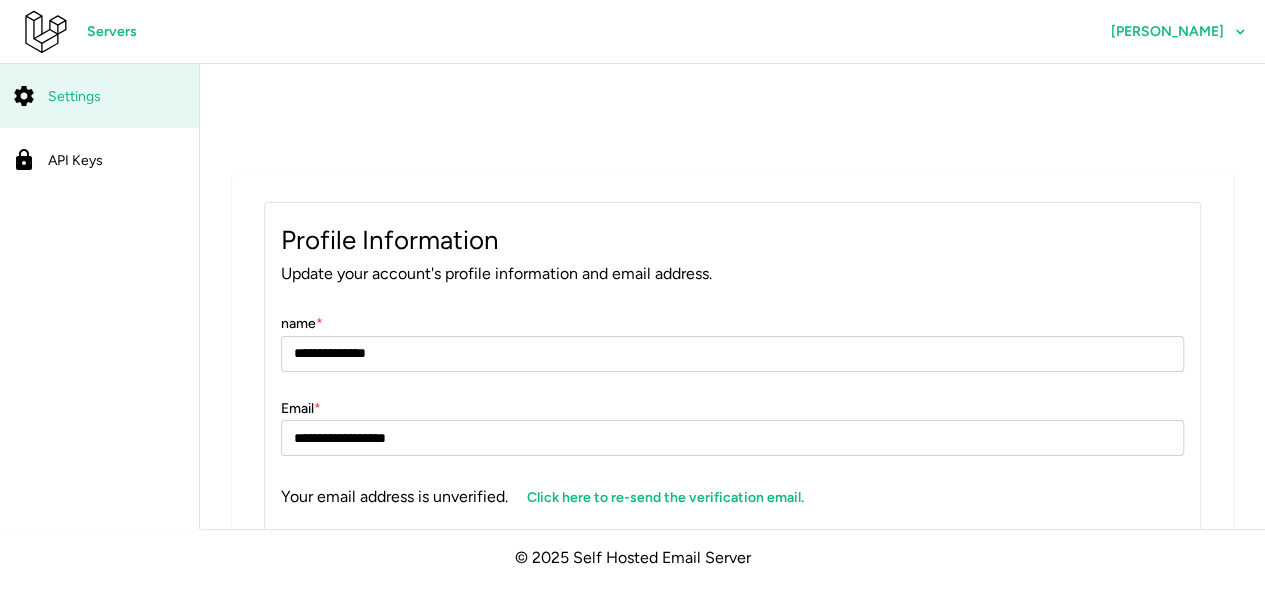 click on "Settings" 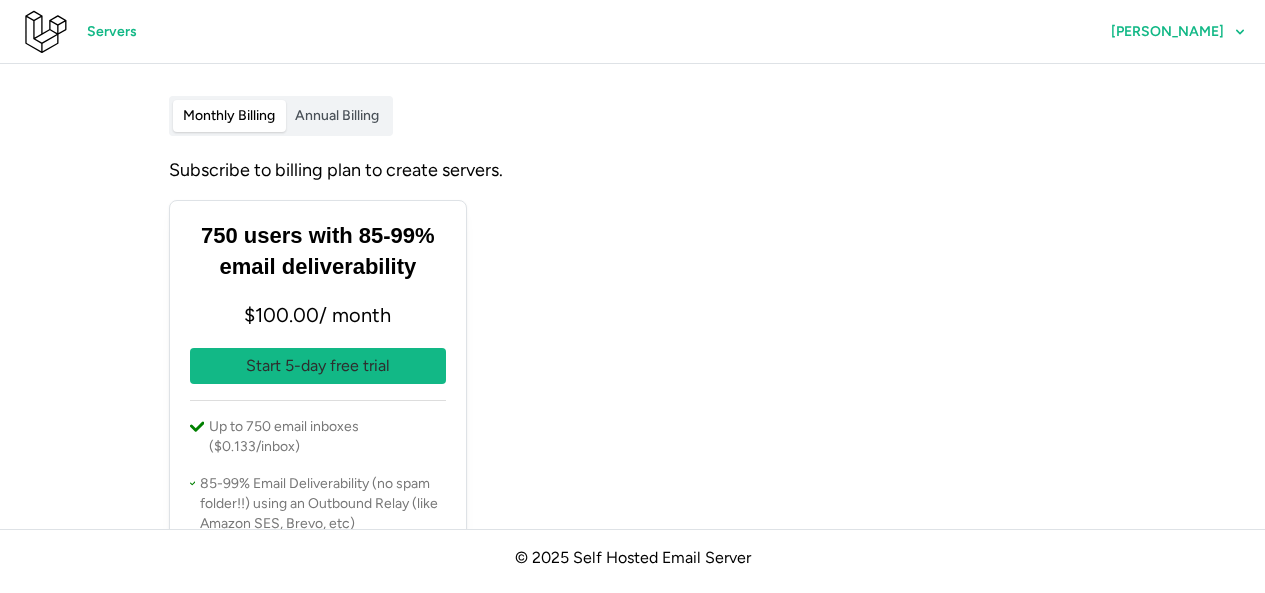 scroll, scrollTop: 0, scrollLeft: 0, axis: both 